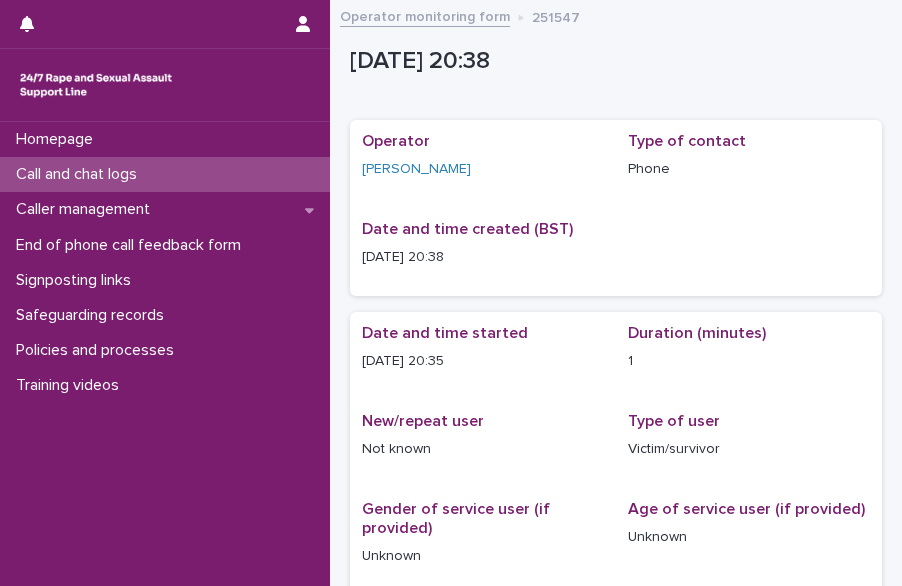 scroll, scrollTop: 0, scrollLeft: 0, axis: both 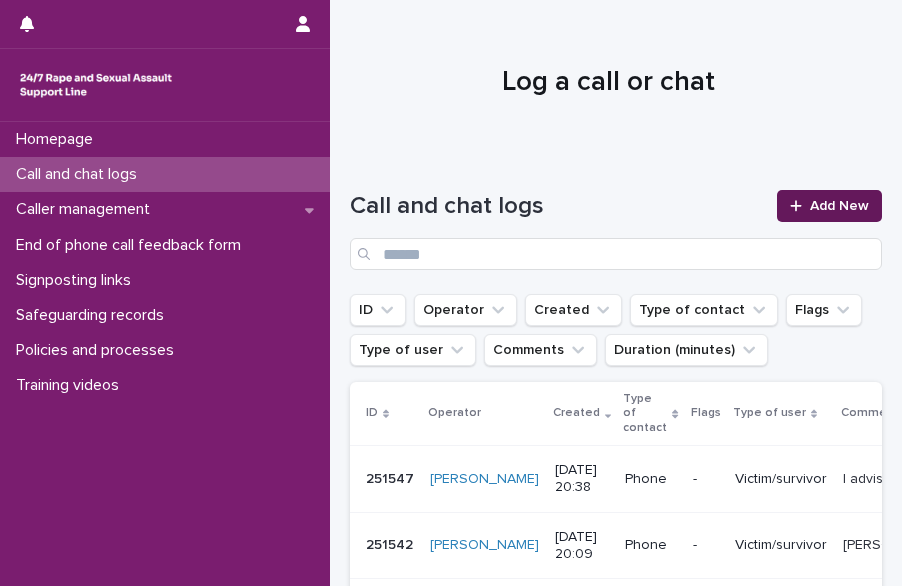 click on "Add New" at bounding box center [829, 206] 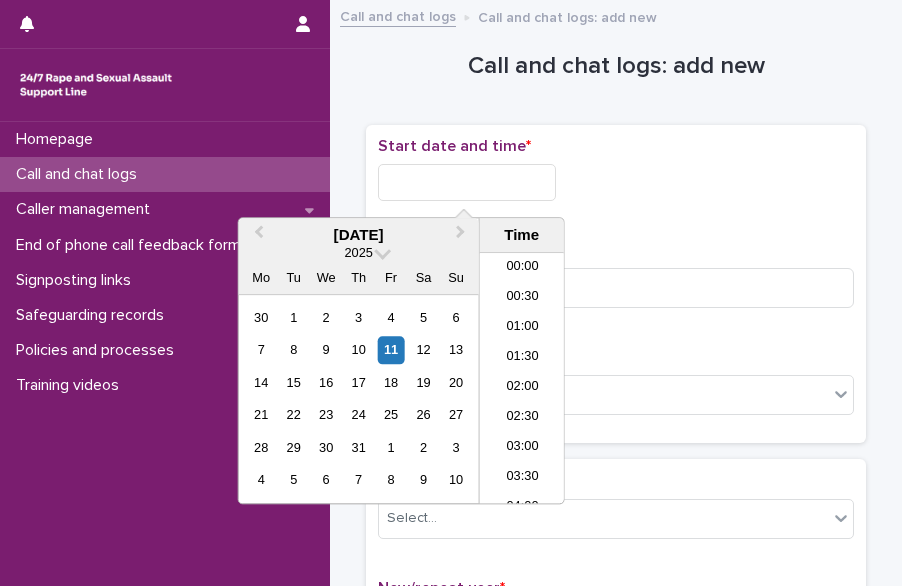 click at bounding box center [467, 182] 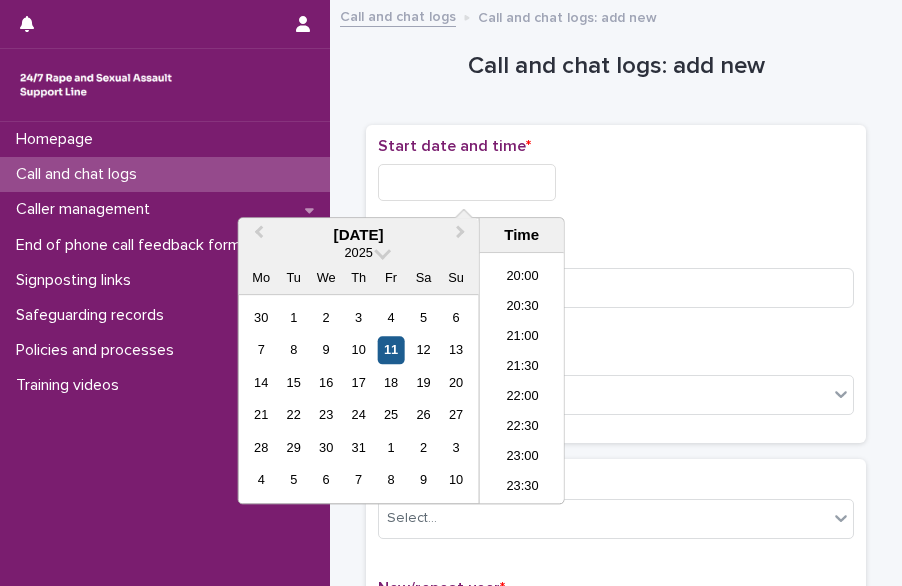 click on "11" at bounding box center (391, 350) 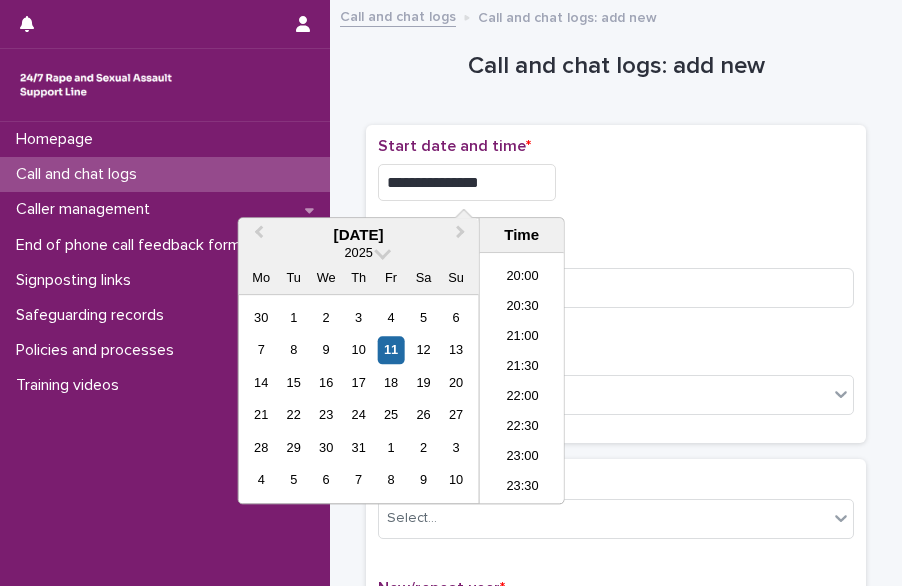 click on "**********" at bounding box center (467, 182) 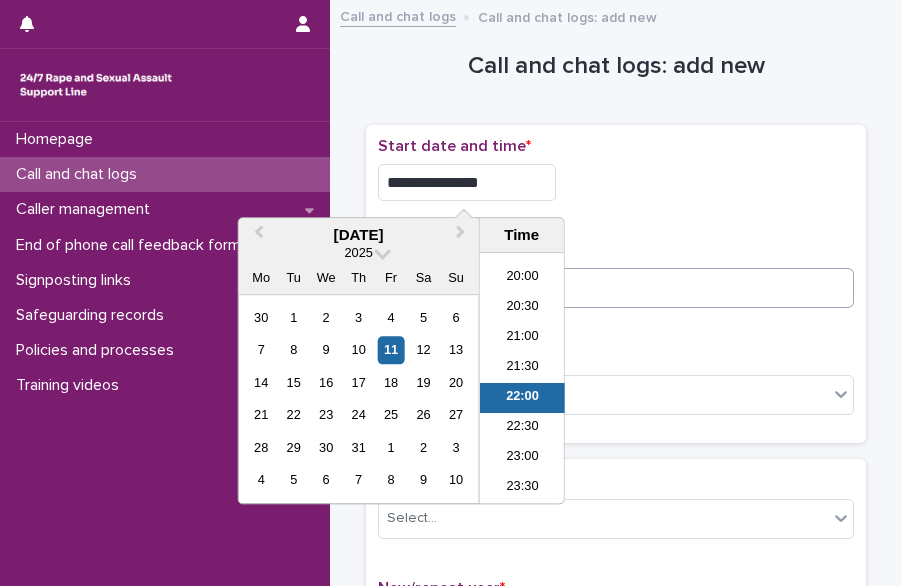 type on "**********" 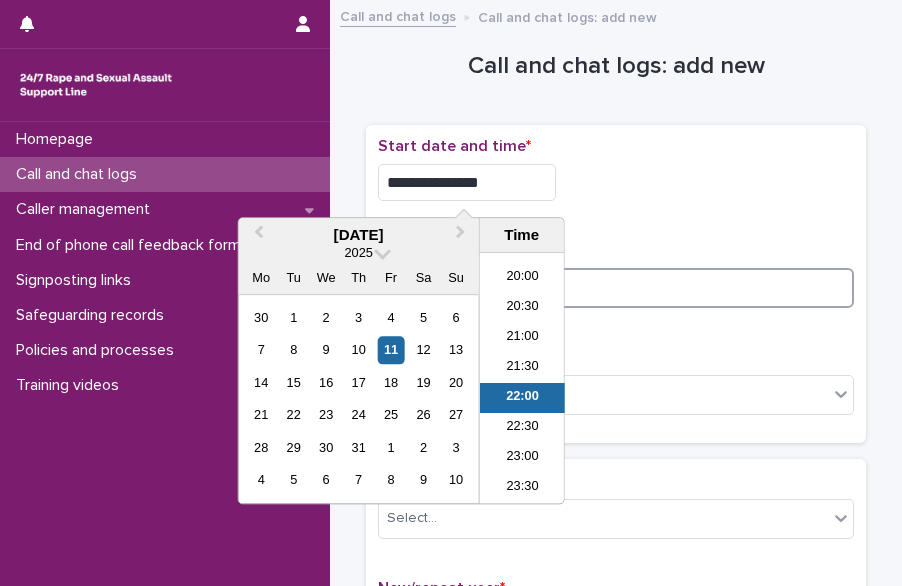 click at bounding box center [616, 288] 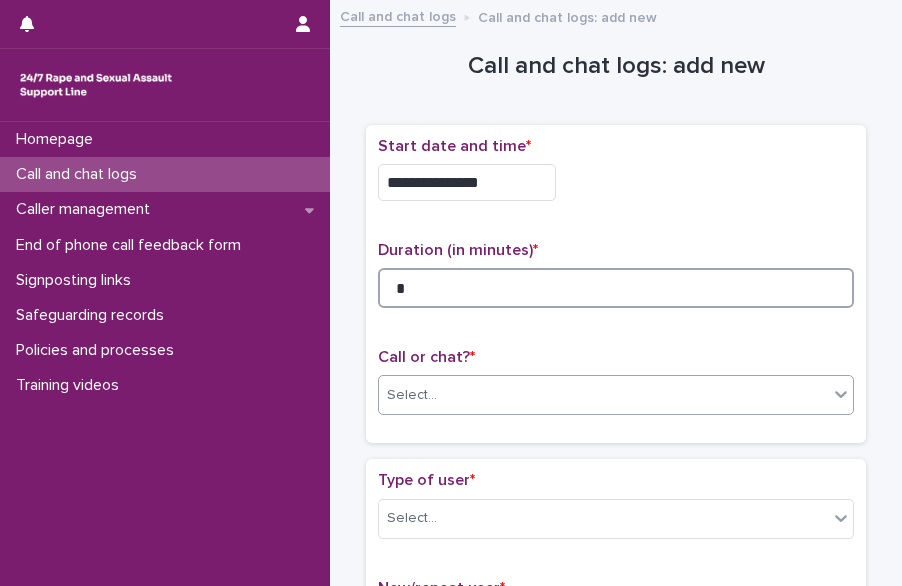 type on "*" 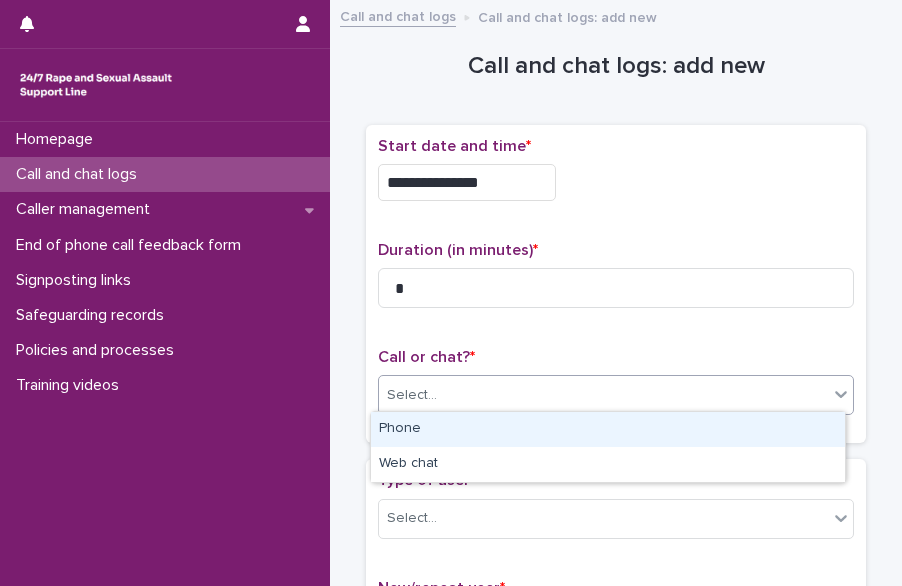 click on "Select..." at bounding box center (616, 395) 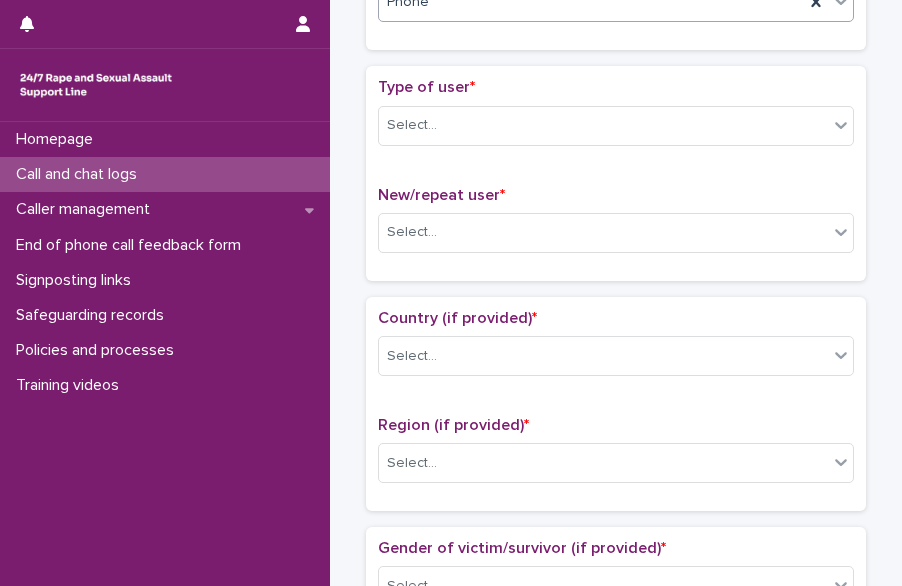 scroll, scrollTop: 428, scrollLeft: 0, axis: vertical 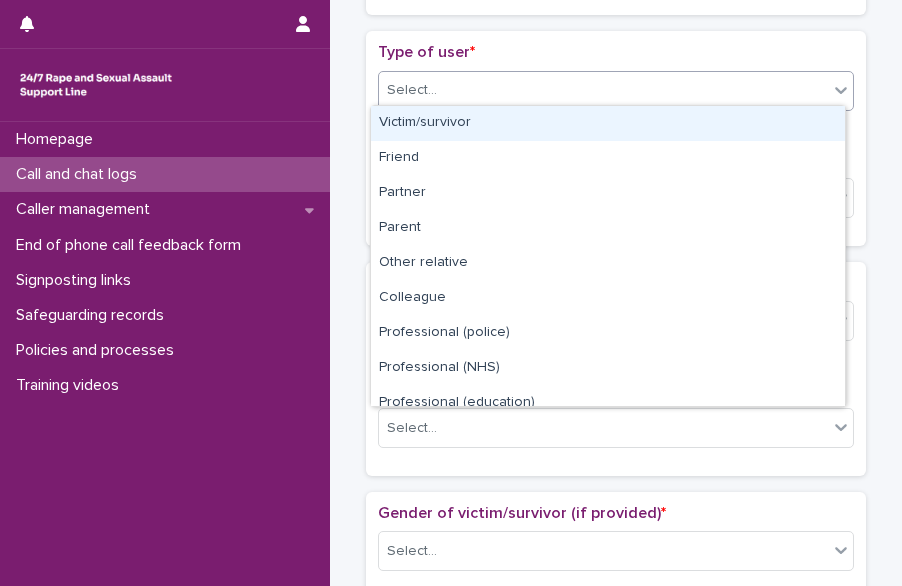 click on "Select..." at bounding box center (603, 90) 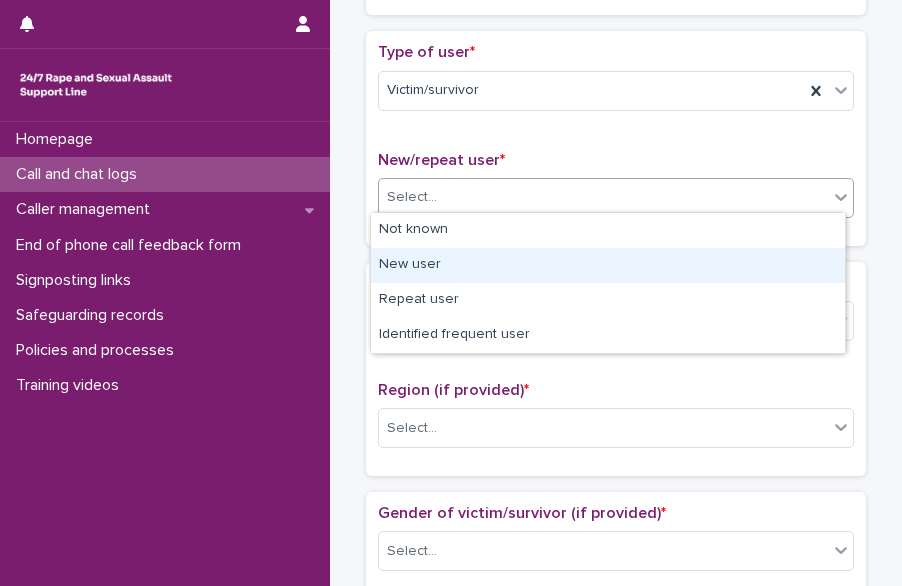 drag, startPoint x: 478, startPoint y: 191, endPoint x: 446, endPoint y: 267, distance: 82.46211 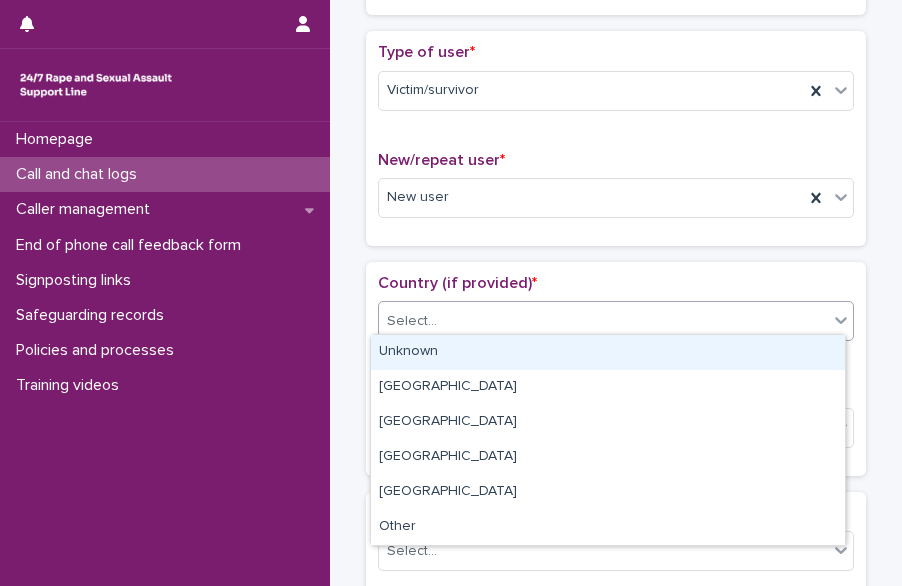 click on "**********" at bounding box center [451, 293] 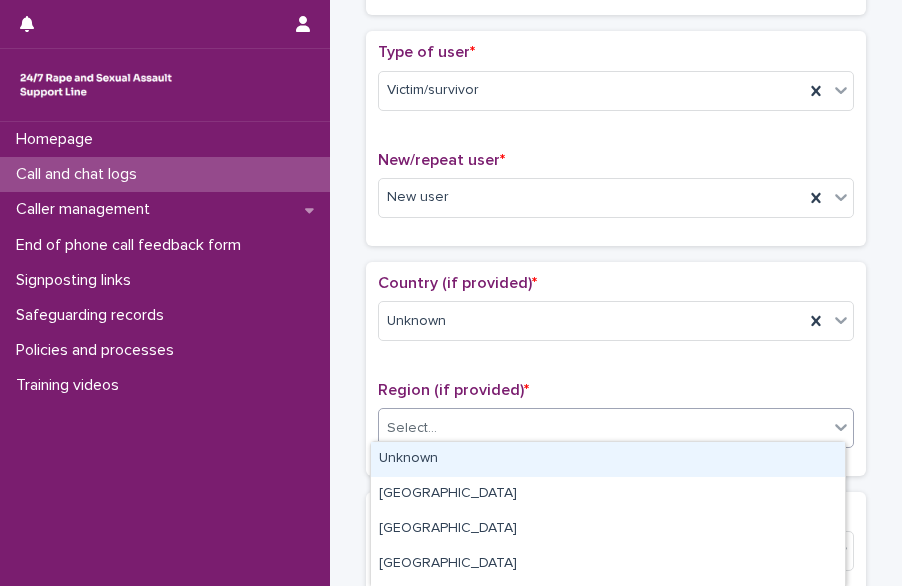 click on "Select..." at bounding box center (603, 428) 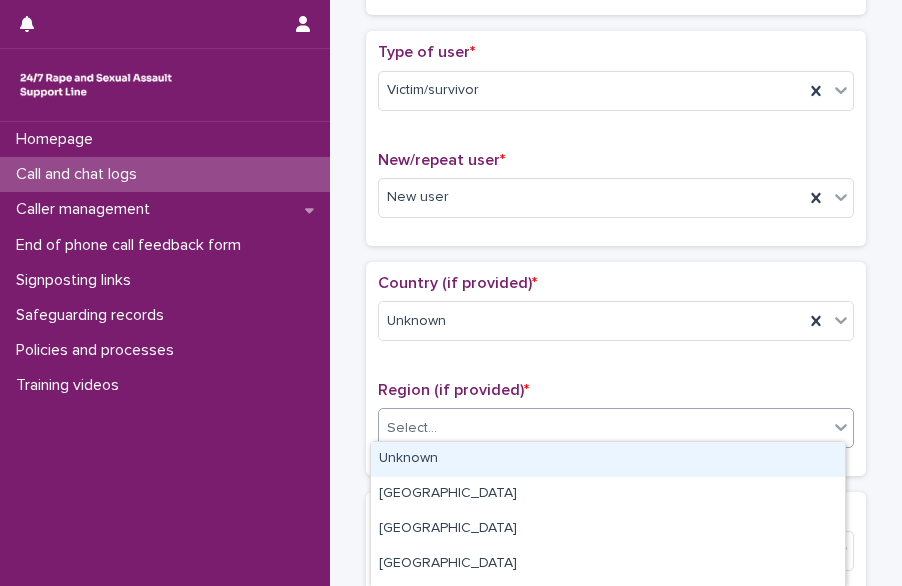 click on "Unknown" at bounding box center [608, 459] 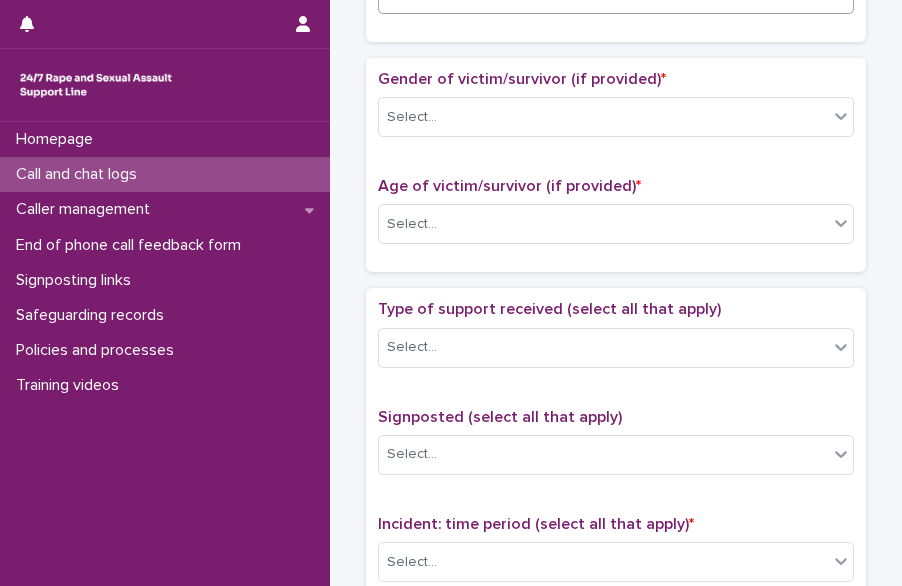 scroll, scrollTop: 895, scrollLeft: 0, axis: vertical 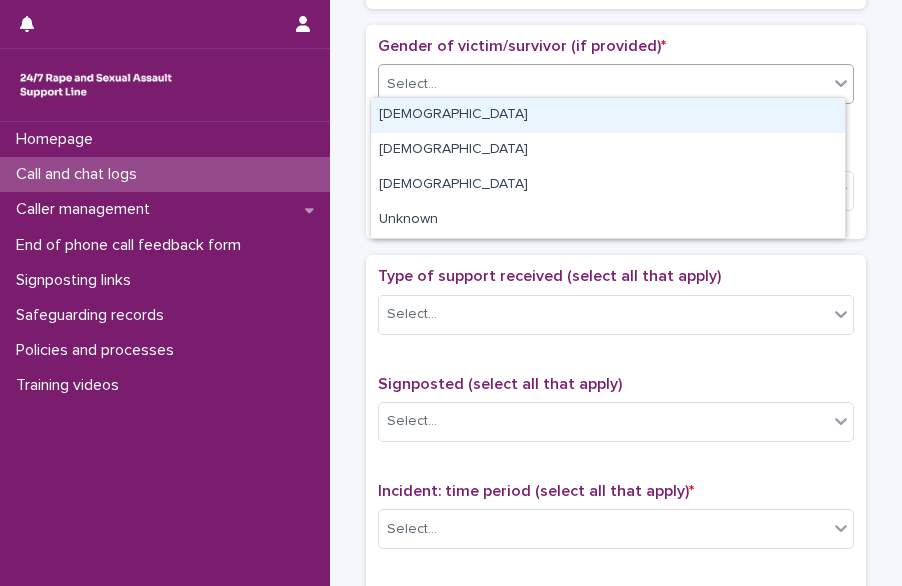 click on "Select..." at bounding box center [603, 84] 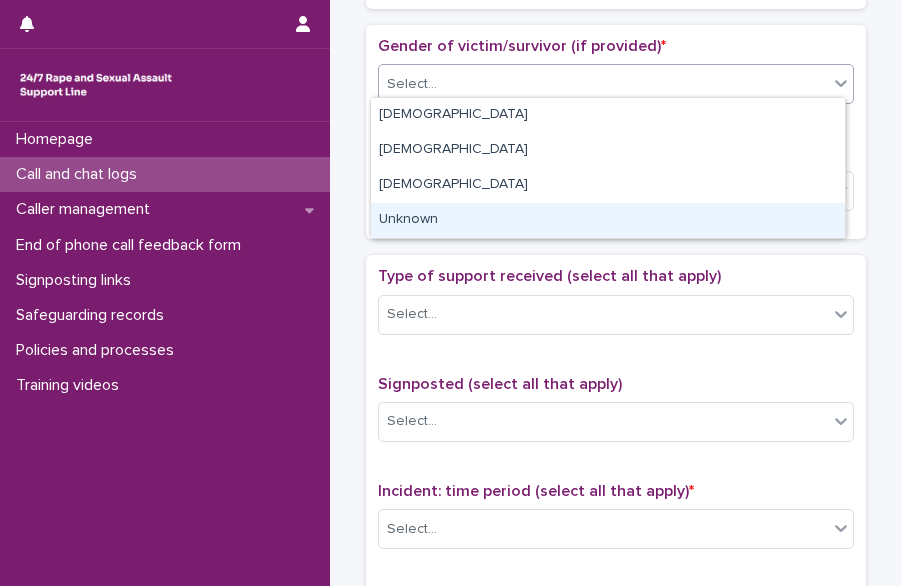 click on "Unknown" at bounding box center (608, 220) 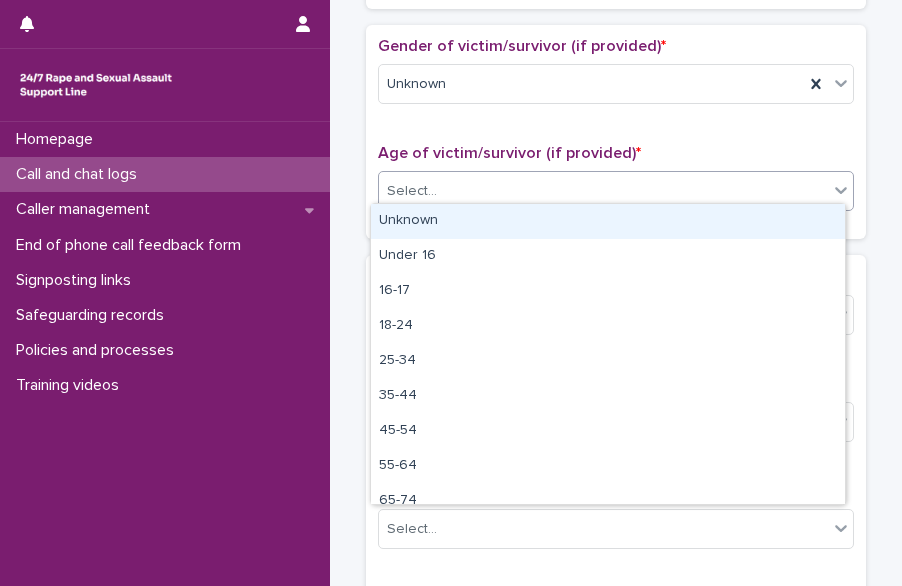 drag, startPoint x: 674, startPoint y: 189, endPoint x: 625, endPoint y: 231, distance: 64.53681 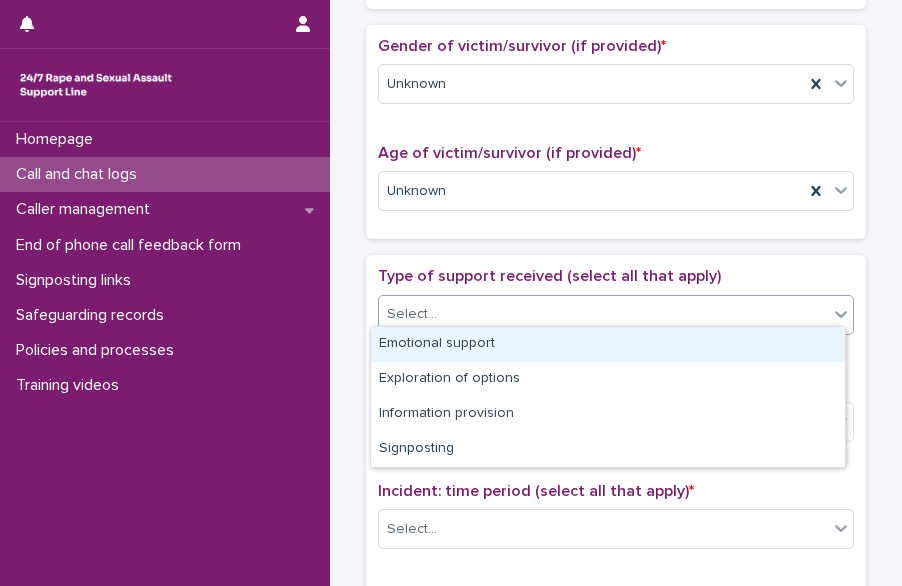 click on "Select..." at bounding box center [603, 314] 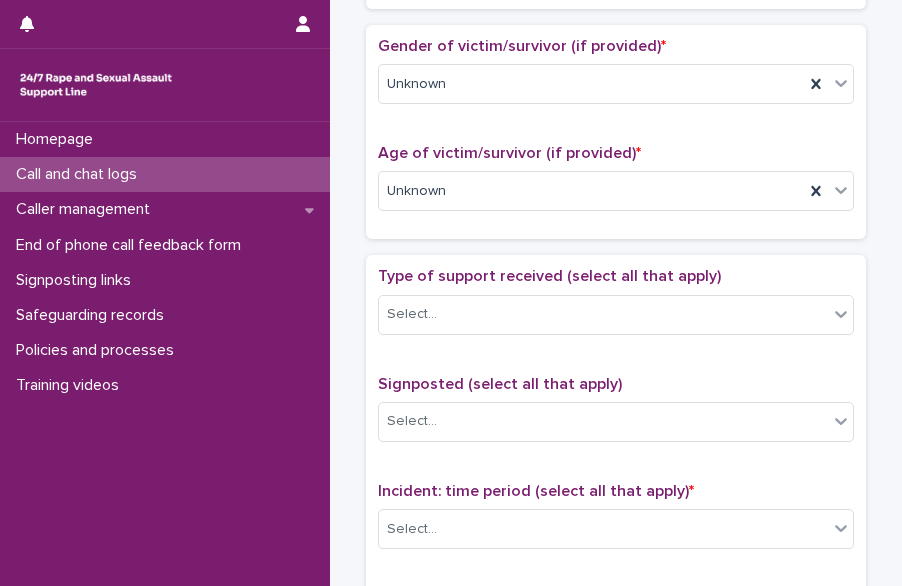 click on "Type of support received (select all that apply)" at bounding box center [616, 276] 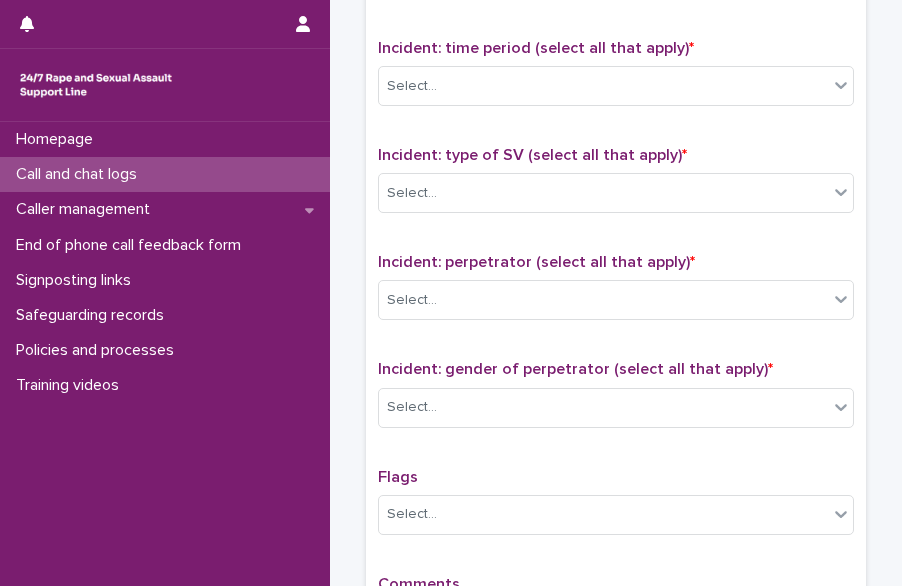 scroll, scrollTop: 1340, scrollLeft: 0, axis: vertical 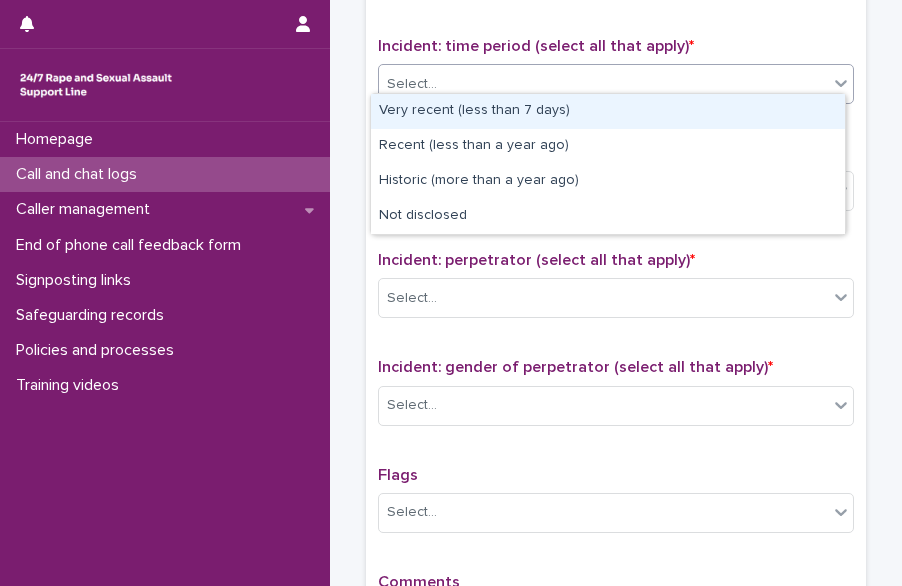 click on "Select..." at bounding box center (603, 84) 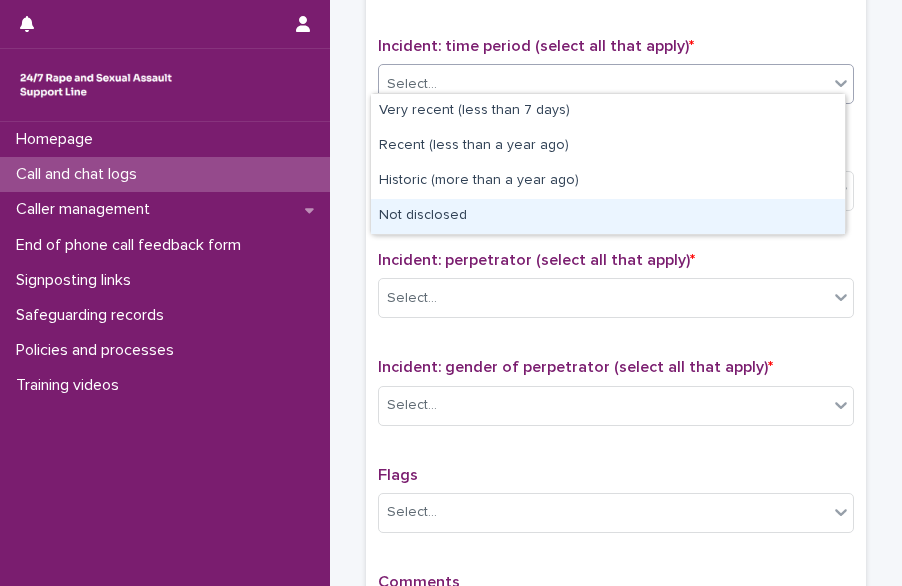 click on "Not disclosed" at bounding box center [608, 216] 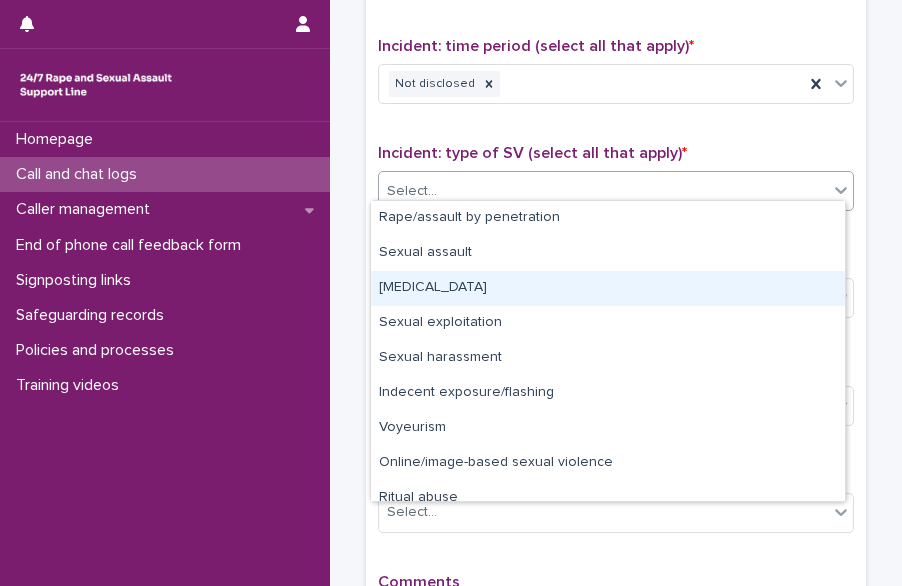 drag, startPoint x: 569, startPoint y: 171, endPoint x: 842, endPoint y: 465, distance: 401.20444 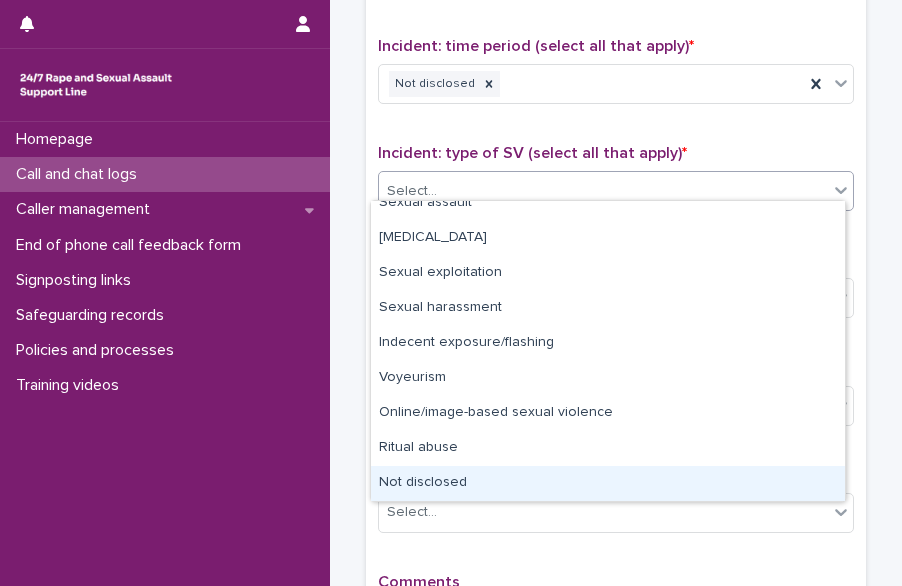 click on "Not disclosed" at bounding box center (608, 483) 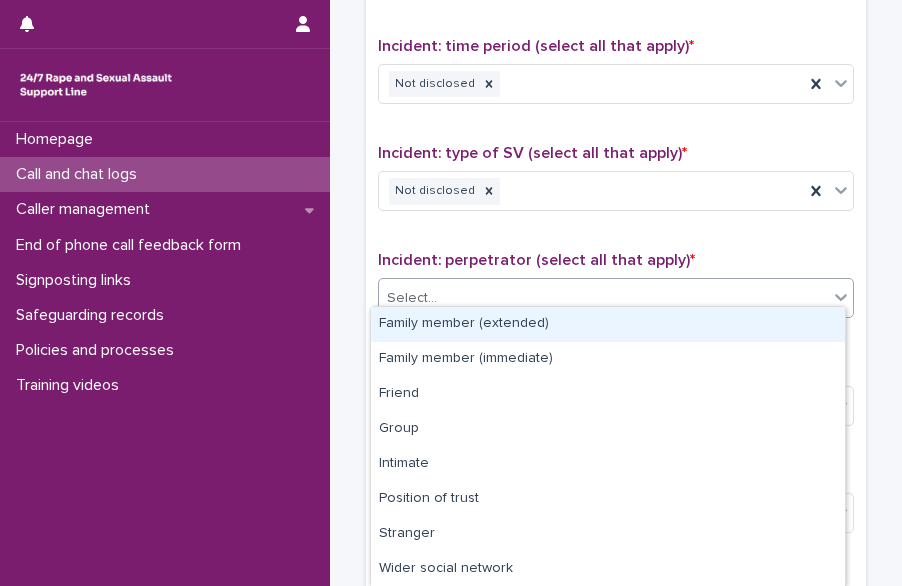 click on "Select..." at bounding box center (603, 298) 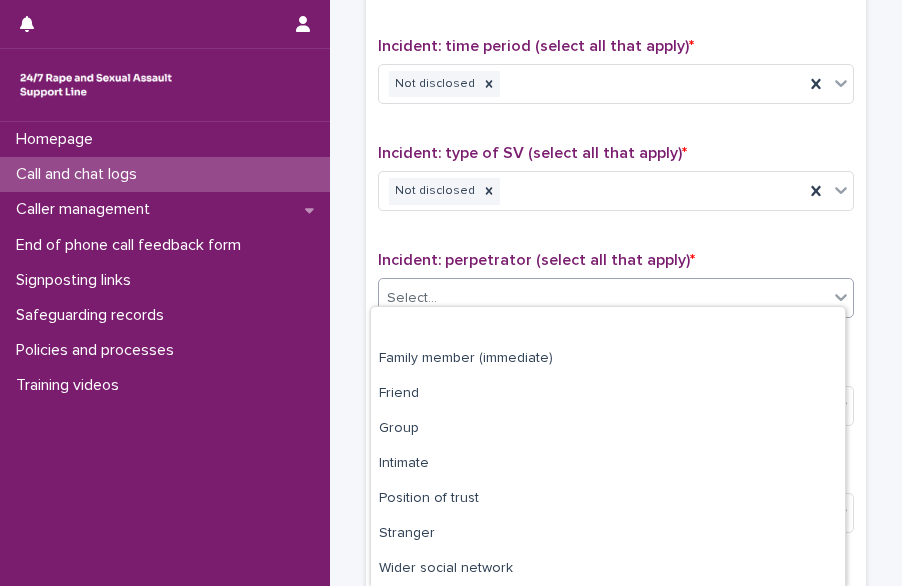 scroll, scrollTop: 106, scrollLeft: 0, axis: vertical 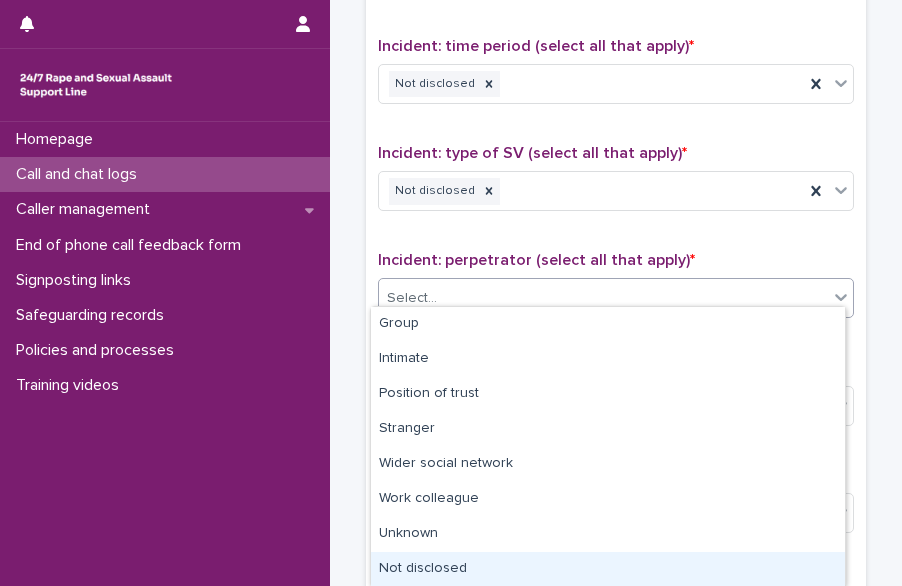 click on "Not disclosed" at bounding box center [608, 569] 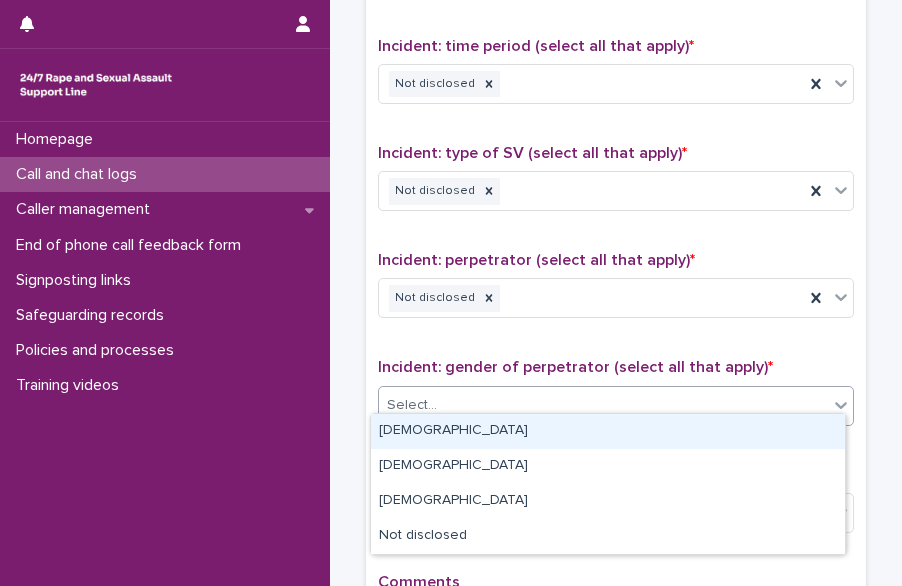 click on "Select..." at bounding box center [603, 405] 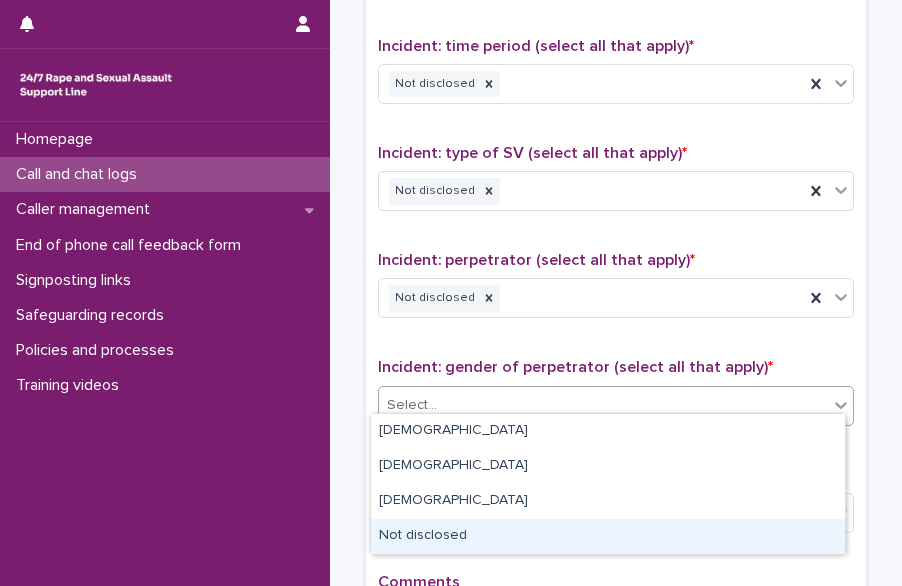 click on "Not disclosed" at bounding box center (608, 536) 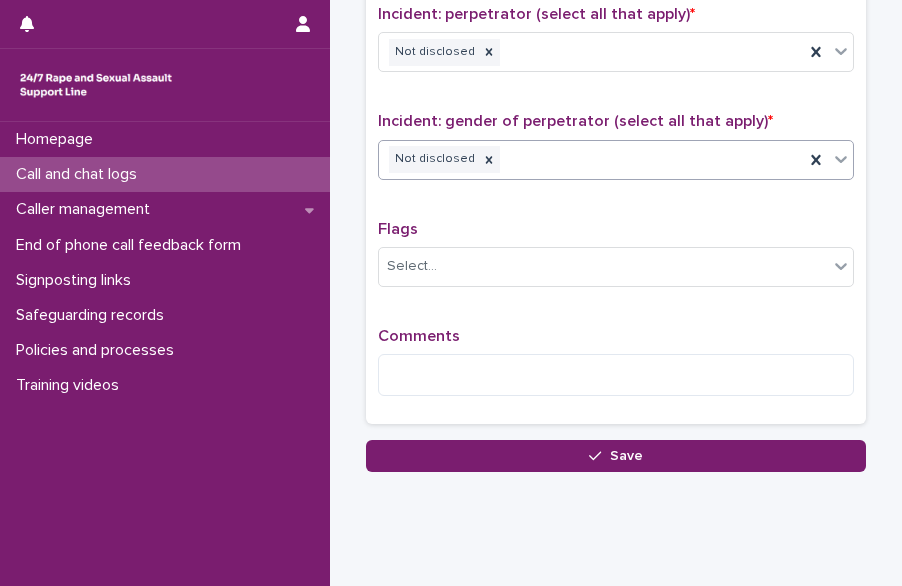 scroll, scrollTop: 1597, scrollLeft: 0, axis: vertical 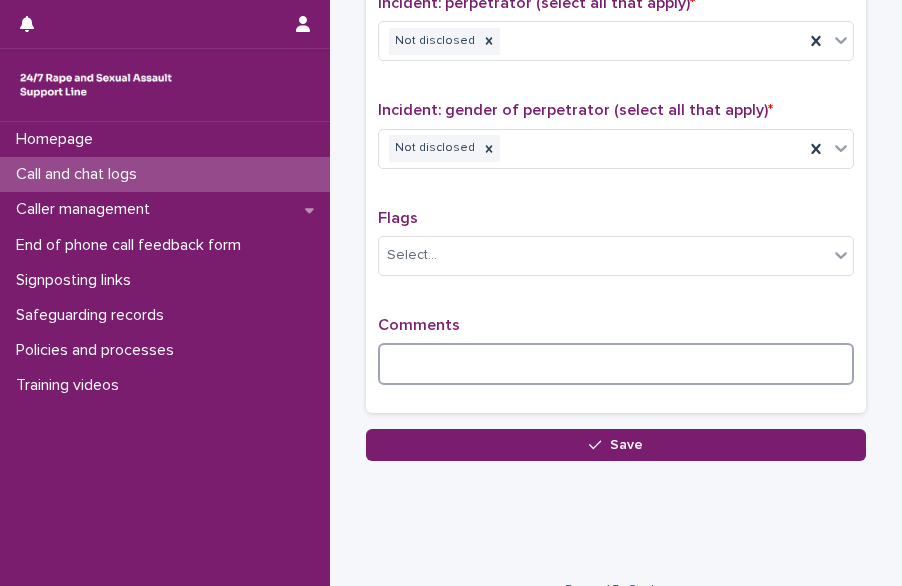 click at bounding box center (616, 364) 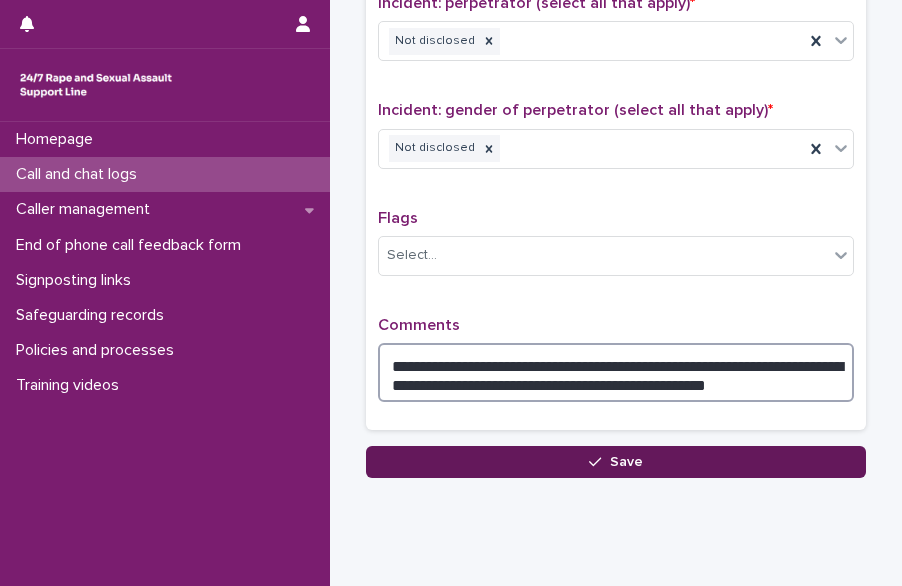 type on "**********" 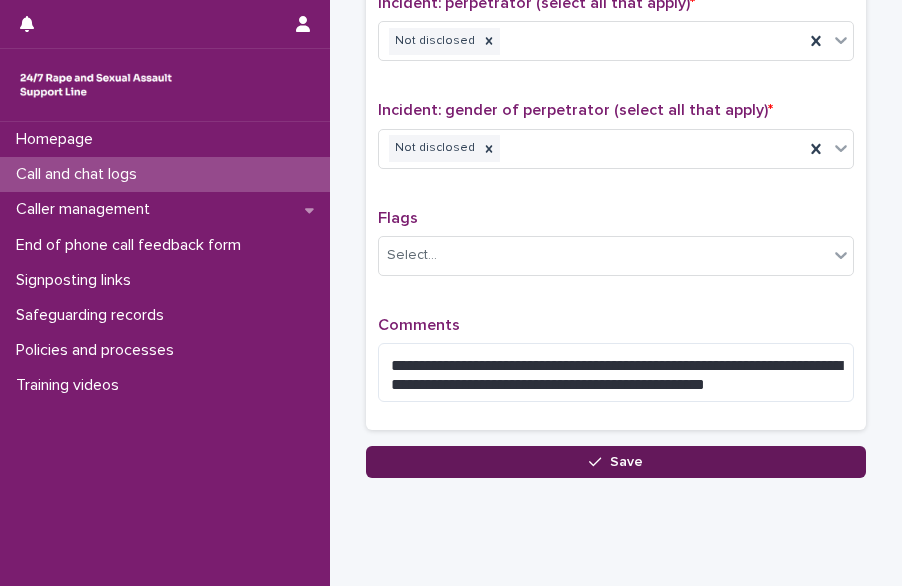 click on "Save" at bounding box center (616, 462) 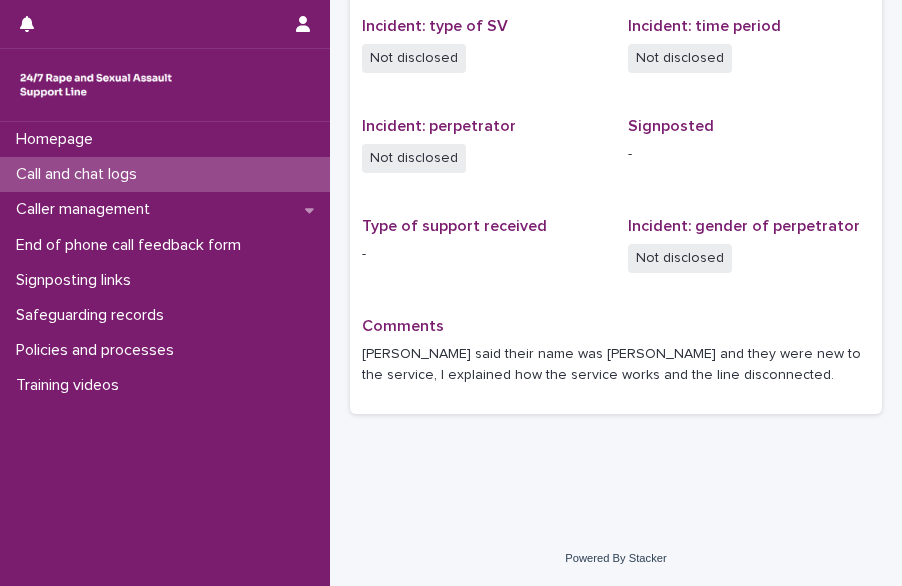 scroll, scrollTop: 0, scrollLeft: 0, axis: both 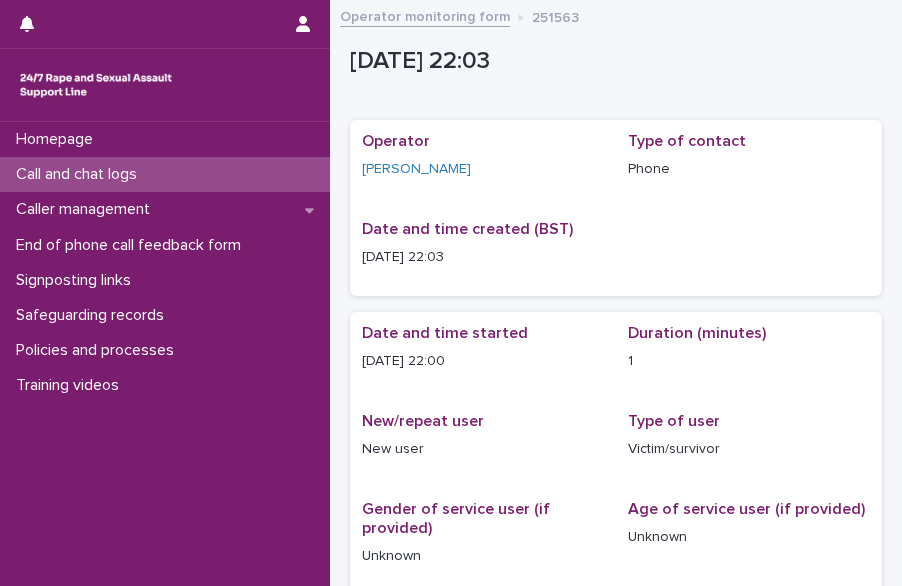 click on "Call and chat logs" at bounding box center (165, 174) 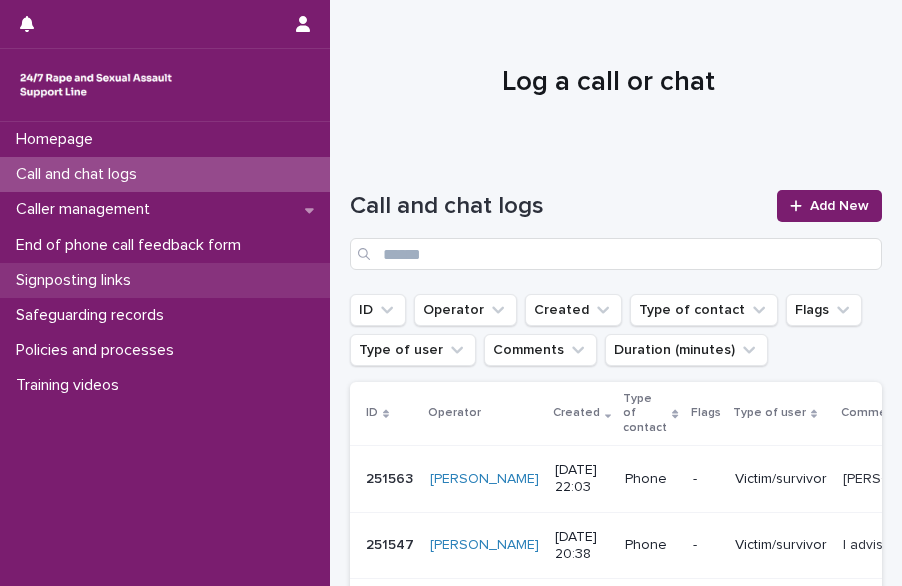 click on "Signposting links" at bounding box center [77, 280] 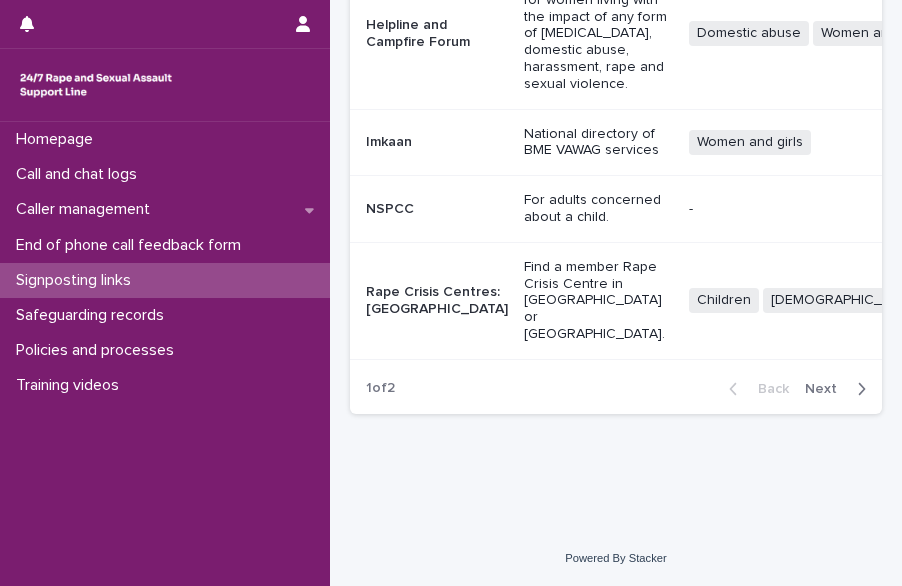 scroll, scrollTop: 1035, scrollLeft: 0, axis: vertical 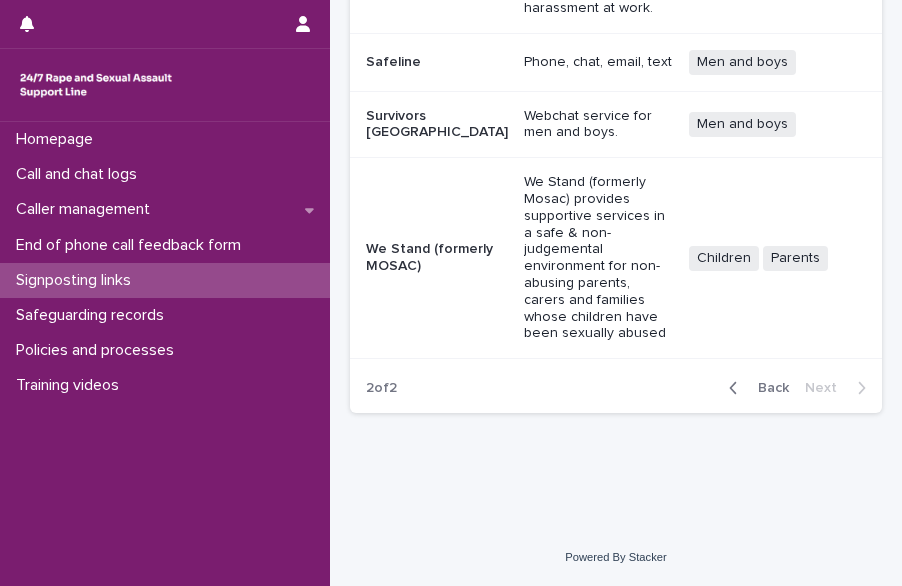 click on "Back" at bounding box center [767, 388] 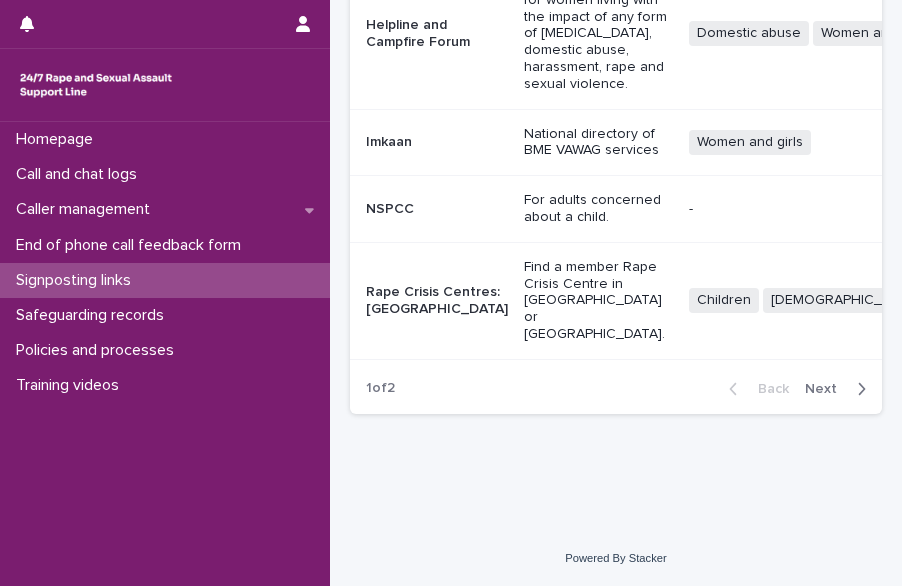 scroll, scrollTop: 1114, scrollLeft: 0, axis: vertical 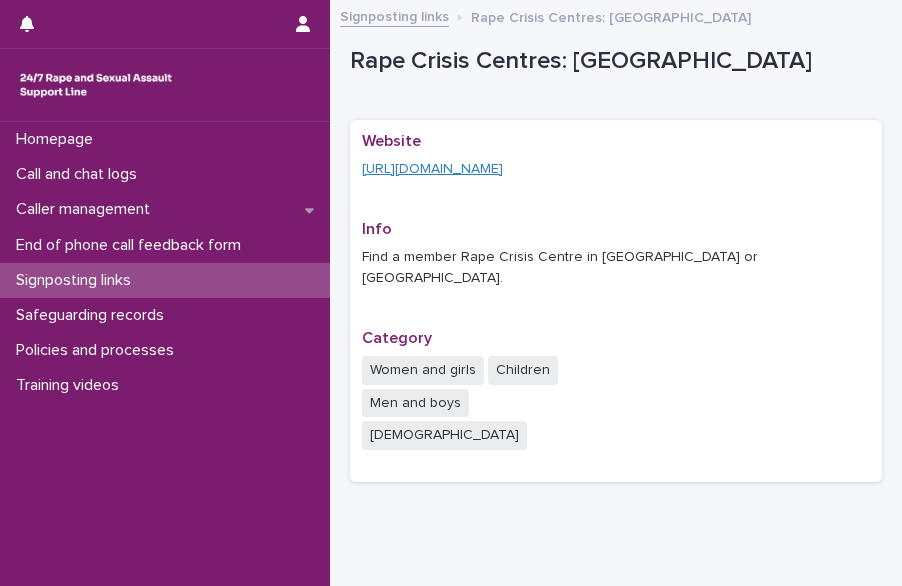 click on "[URL][DOMAIN_NAME]" at bounding box center (432, 169) 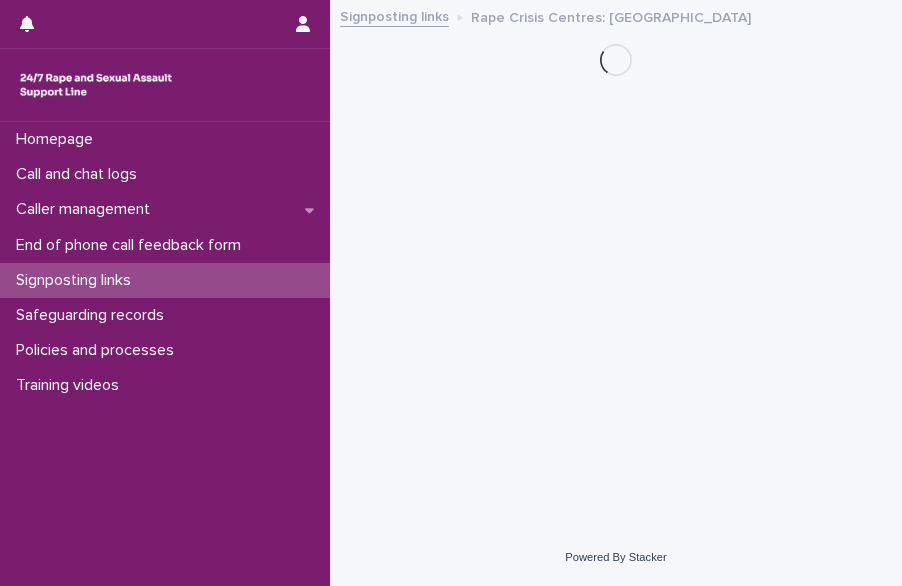 scroll, scrollTop: 0, scrollLeft: 0, axis: both 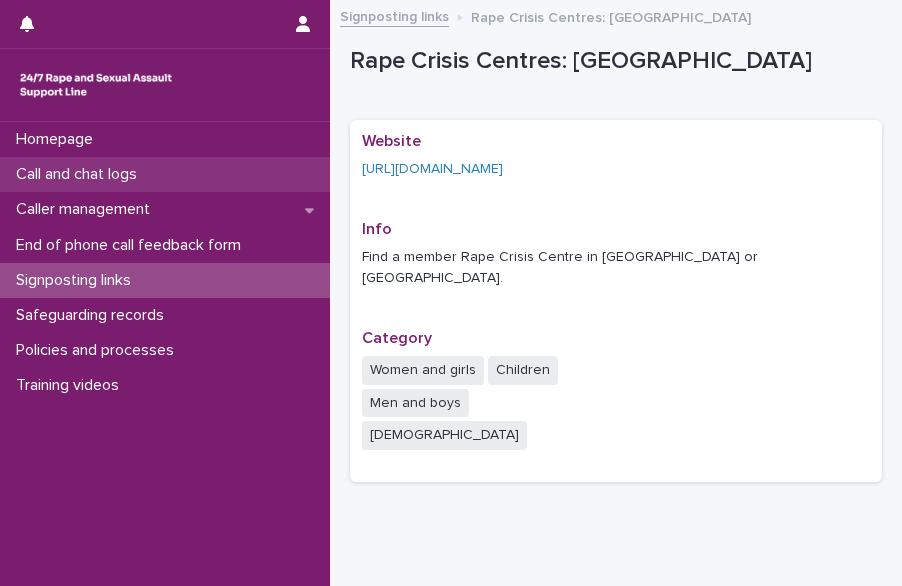 click on "Call and chat logs" at bounding box center (165, 174) 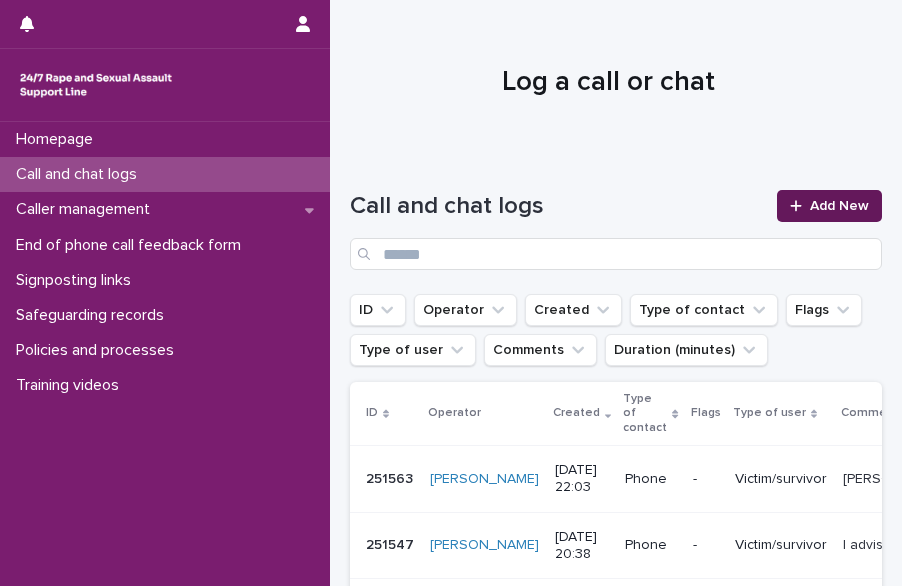 click on "Add New" at bounding box center [829, 206] 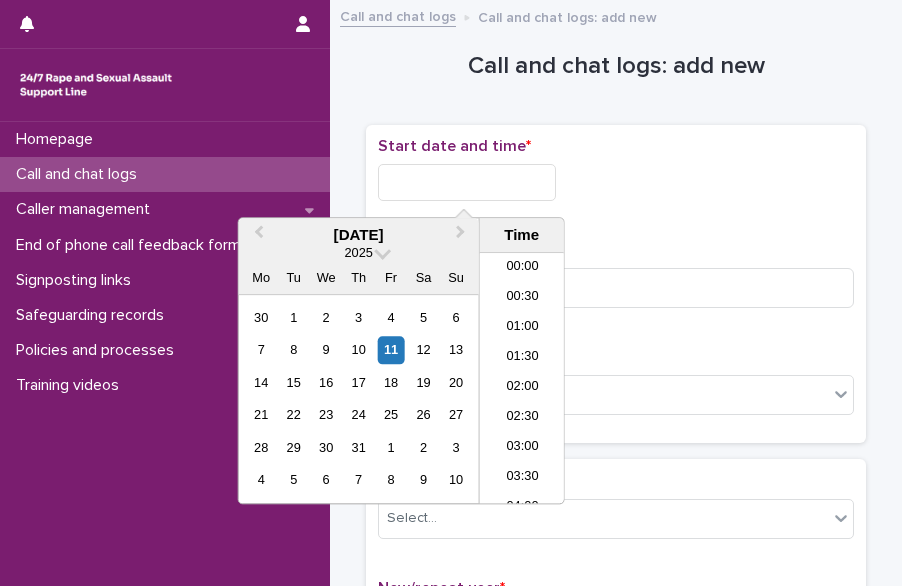 click at bounding box center [467, 182] 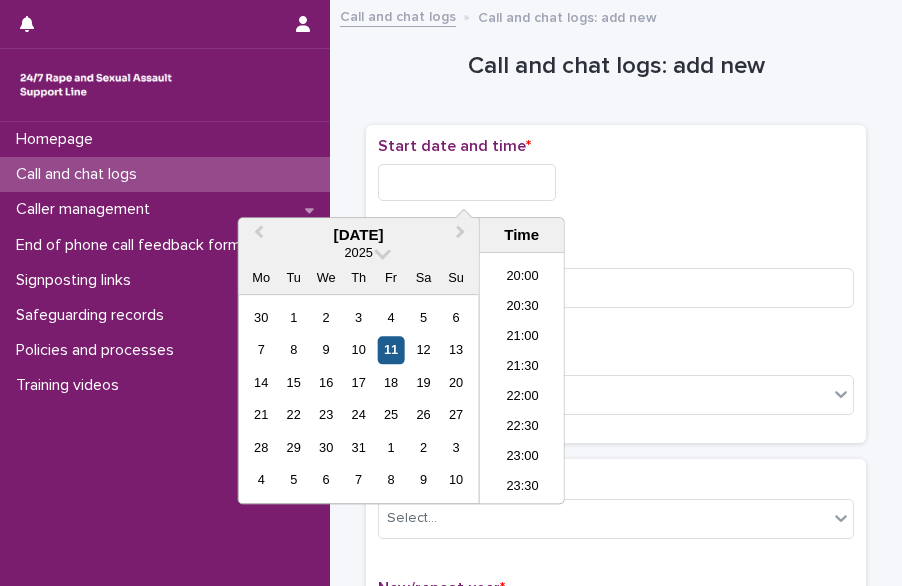 click on "11" at bounding box center [391, 350] 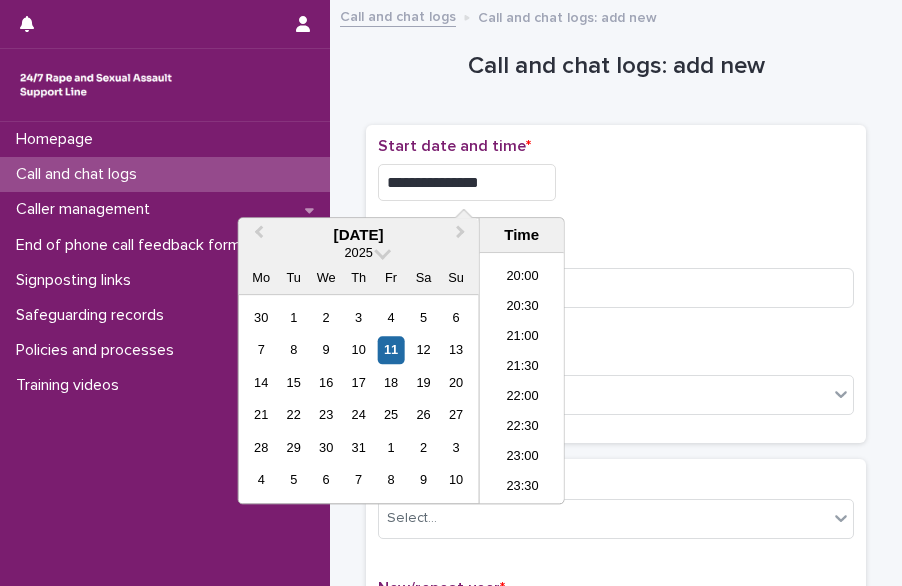click on "**********" at bounding box center (467, 182) 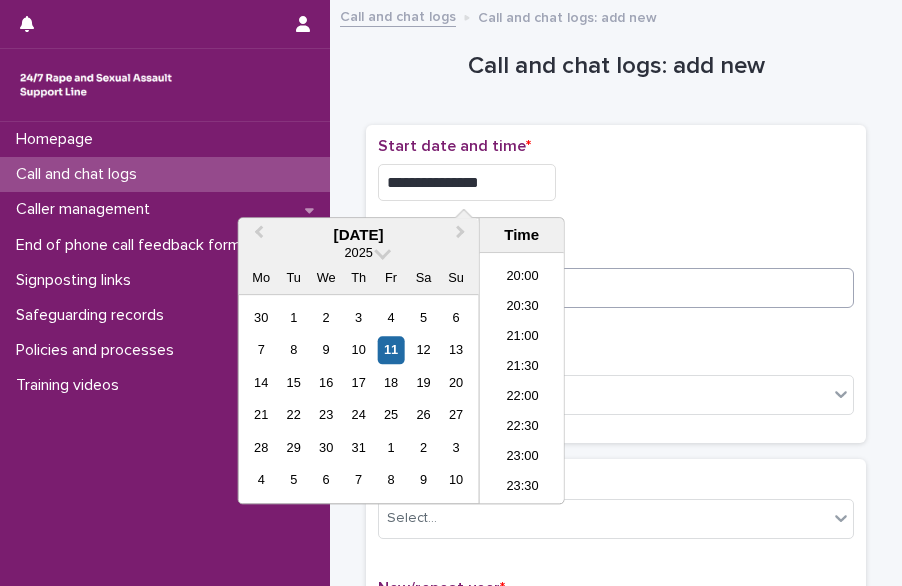 type on "**********" 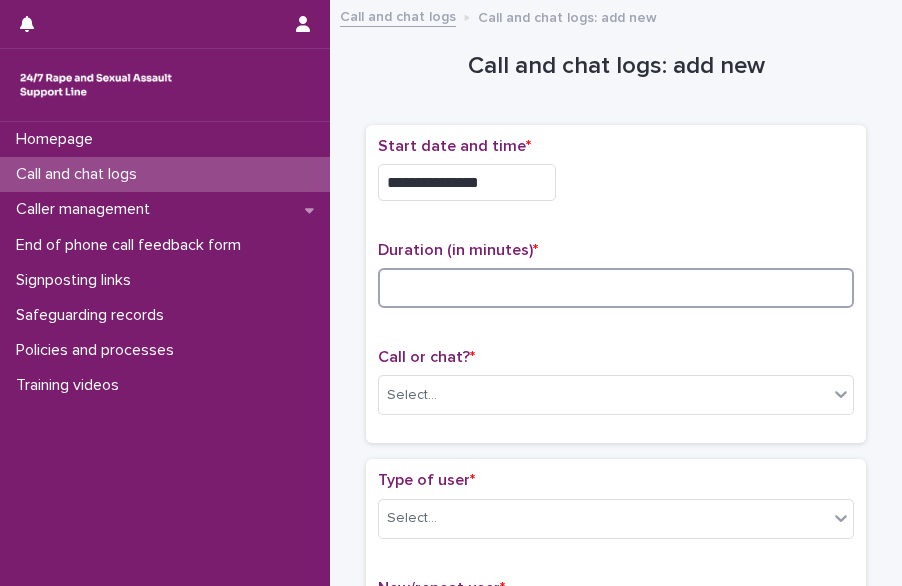 click at bounding box center (616, 288) 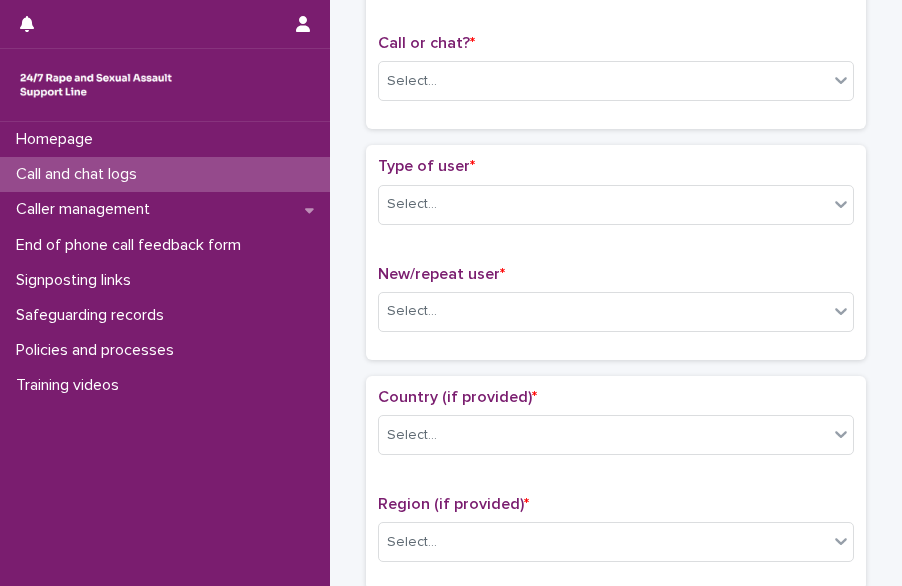 scroll, scrollTop: 325, scrollLeft: 0, axis: vertical 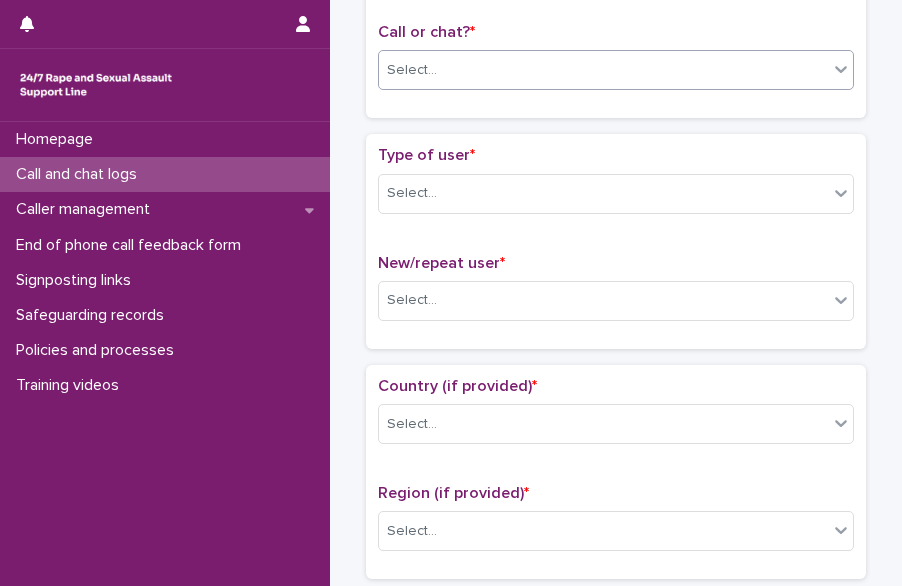 type on "**" 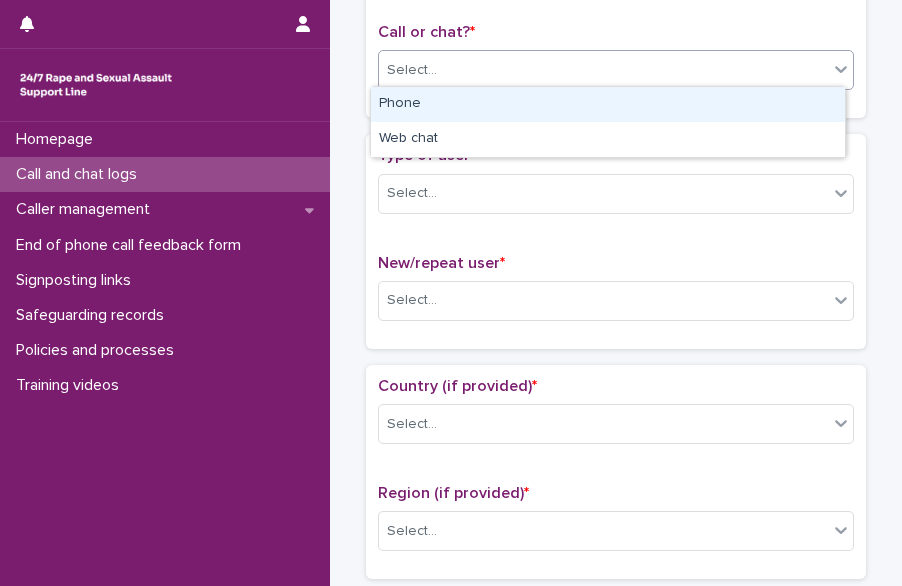 click on "Select..." at bounding box center (603, 70) 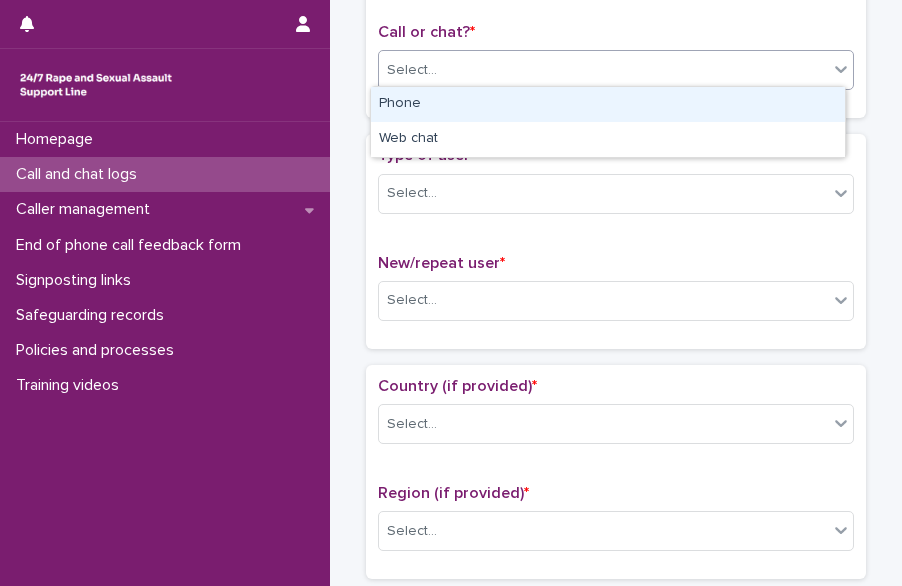 click on "Phone" at bounding box center (608, 104) 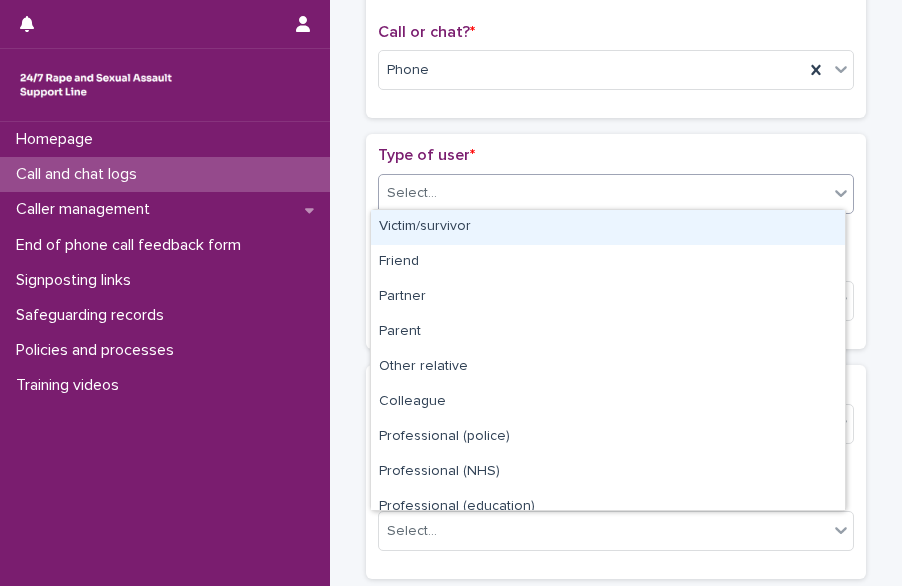 drag, startPoint x: 540, startPoint y: 198, endPoint x: 507, endPoint y: 241, distance: 54.20332 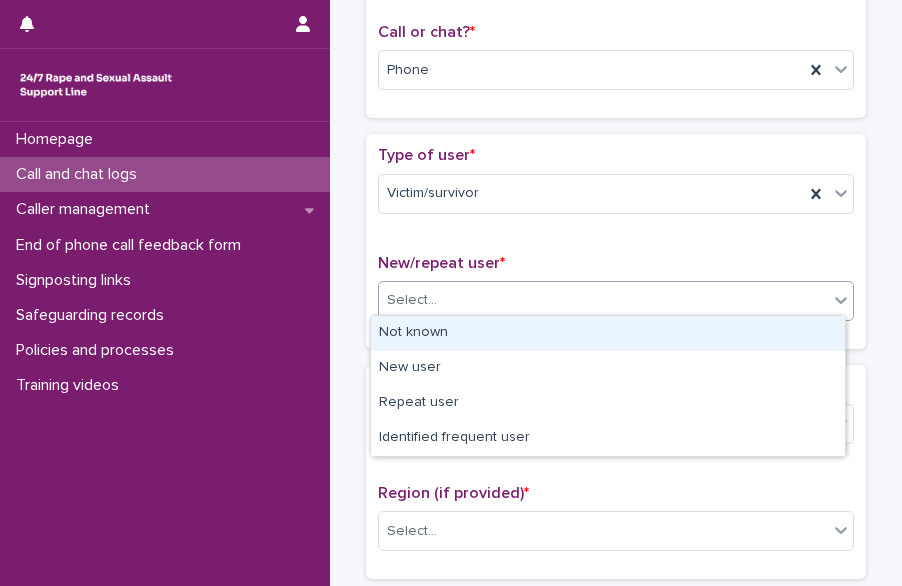 click on "Select..." at bounding box center [603, 300] 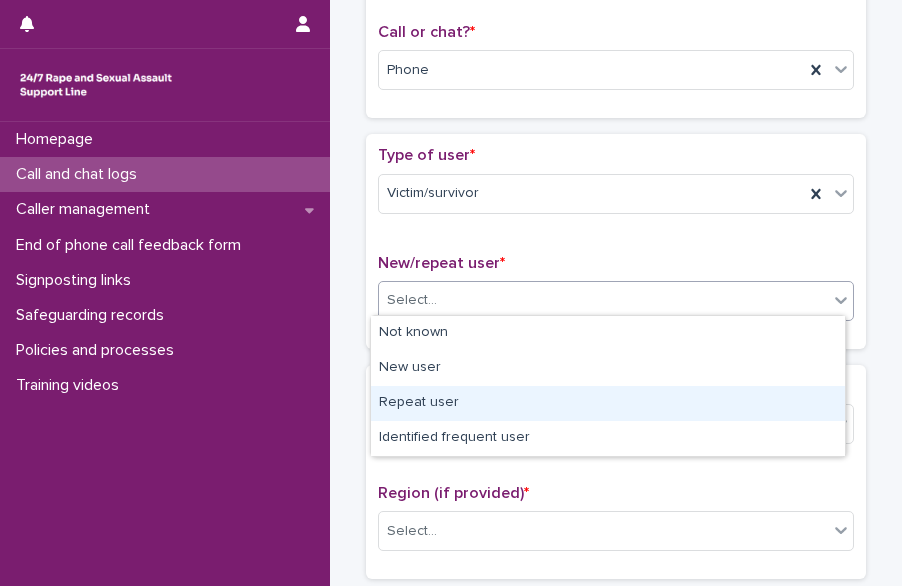 click on "Repeat user" at bounding box center (608, 403) 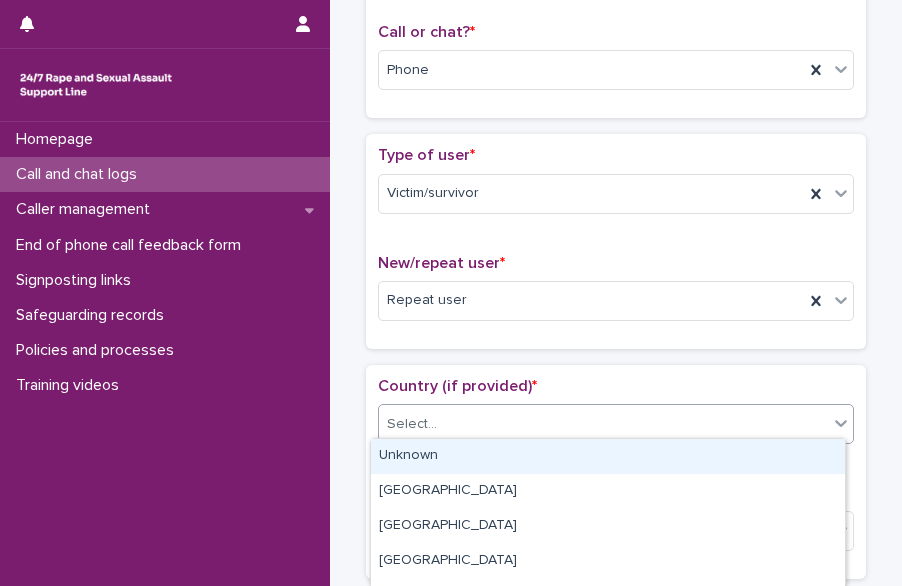 click on "Select..." at bounding box center (603, 424) 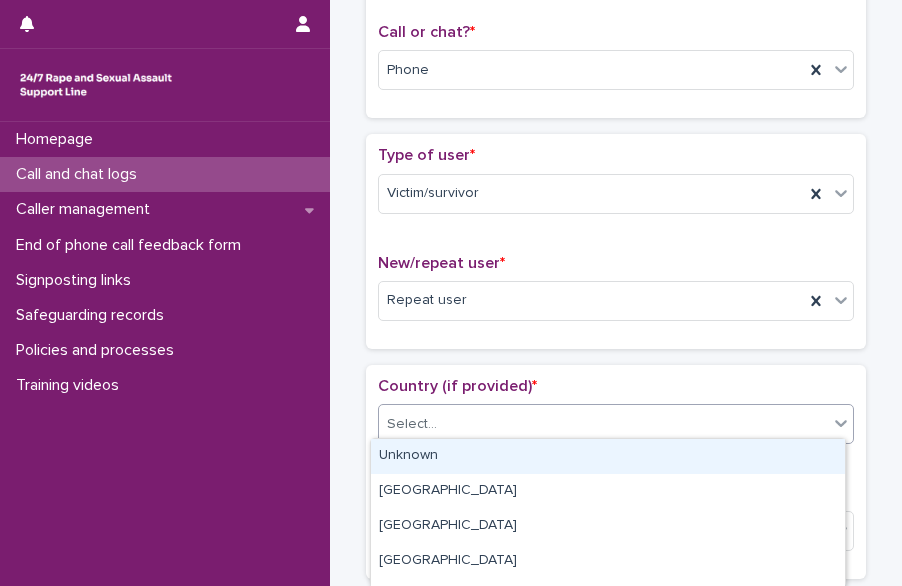 click on "Unknown" at bounding box center (608, 456) 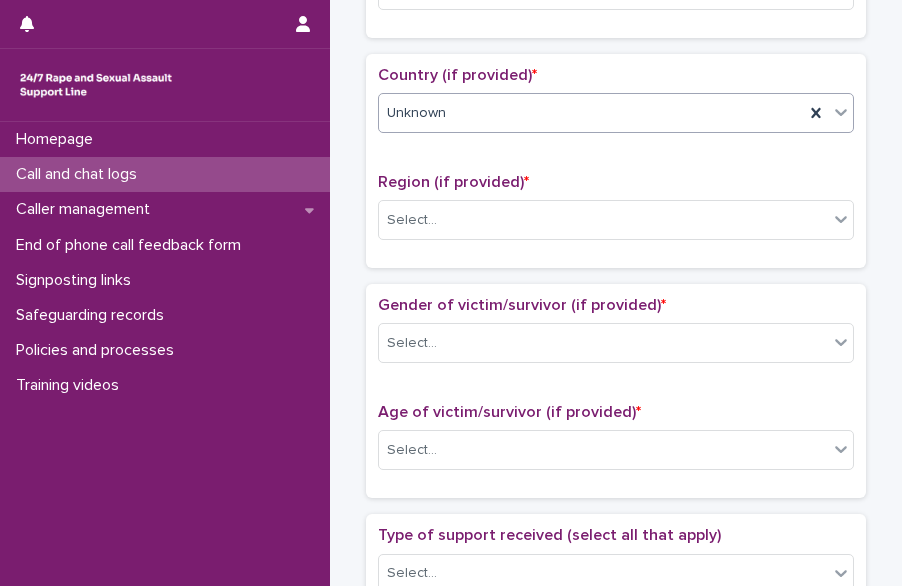 scroll, scrollTop: 656, scrollLeft: 0, axis: vertical 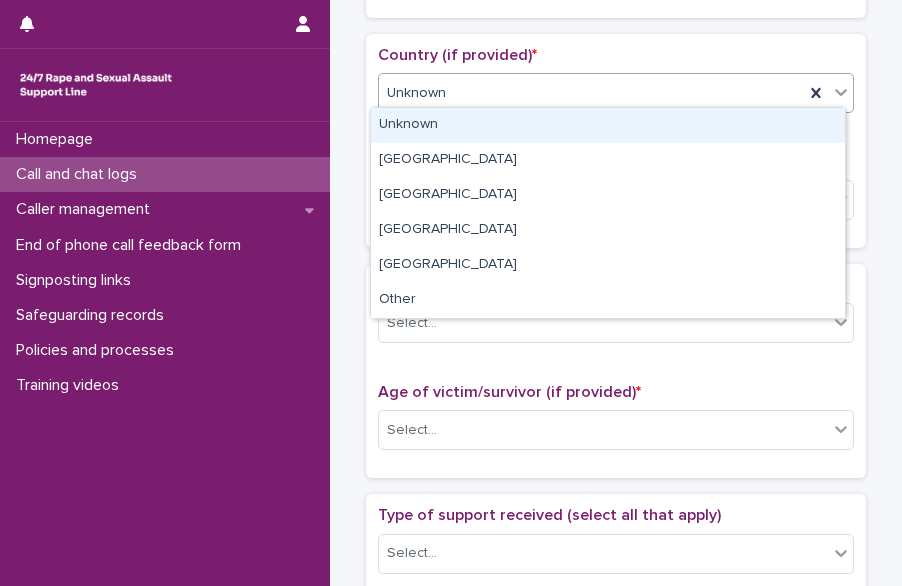 click on "Unknown" at bounding box center [591, 93] 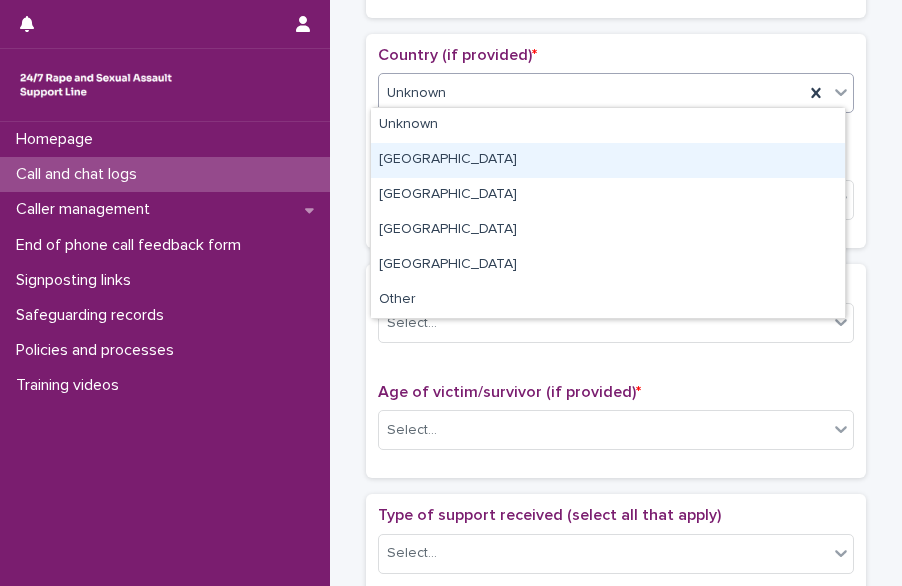 click on "[GEOGRAPHIC_DATA]" at bounding box center (608, 160) 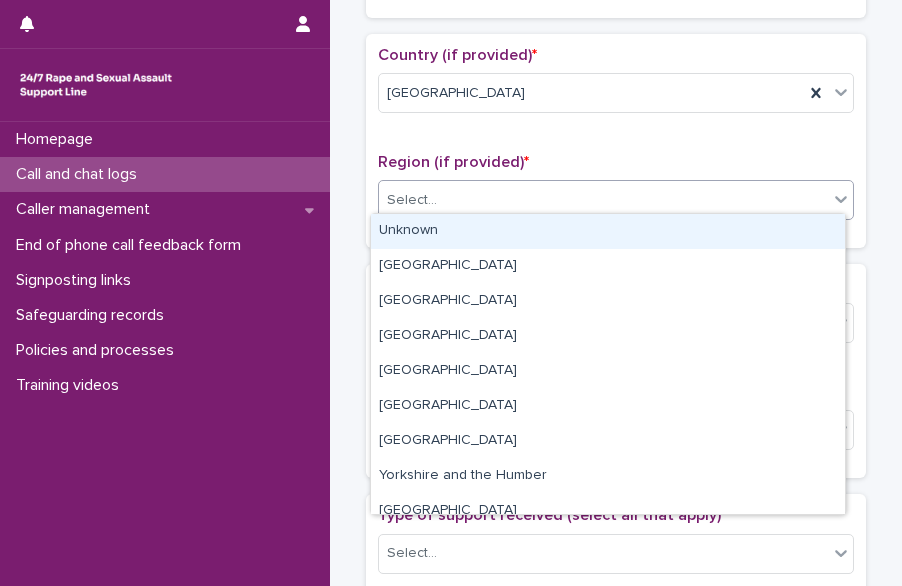 click on "Select..." at bounding box center (603, 200) 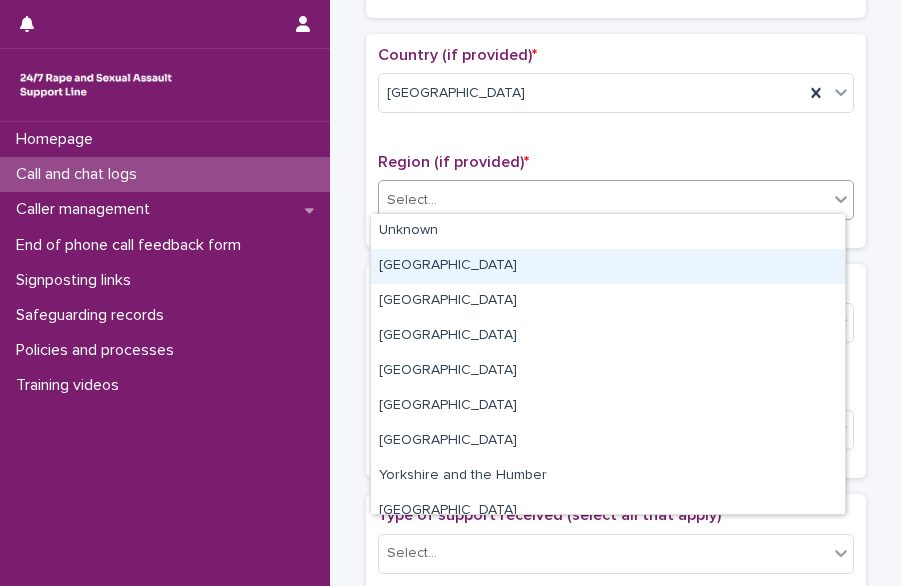 click on "[GEOGRAPHIC_DATA]" at bounding box center (608, 266) 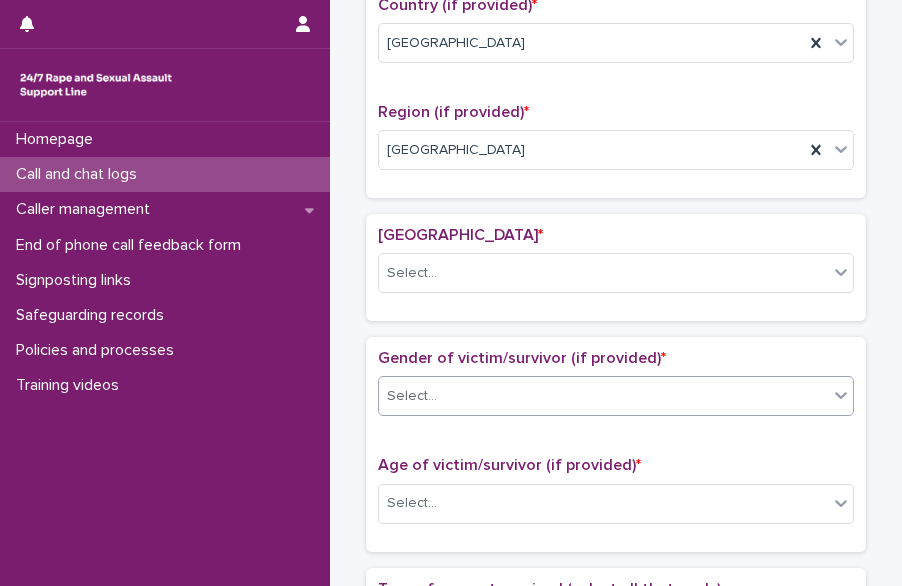 scroll, scrollTop: 717, scrollLeft: 0, axis: vertical 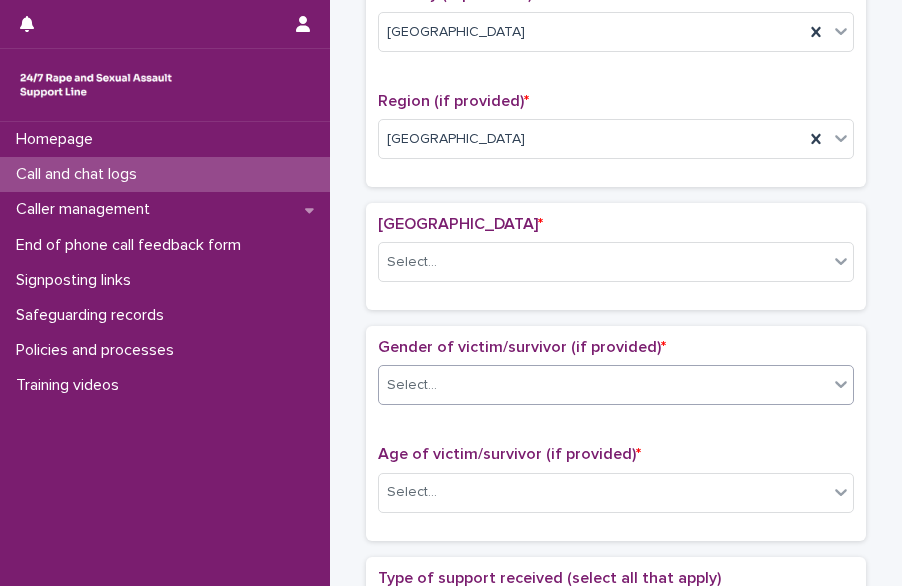 click on "Gender of victim/survivor (if provided) * Select... Age of victim/survivor (if provided) * Select..." at bounding box center [616, 433] 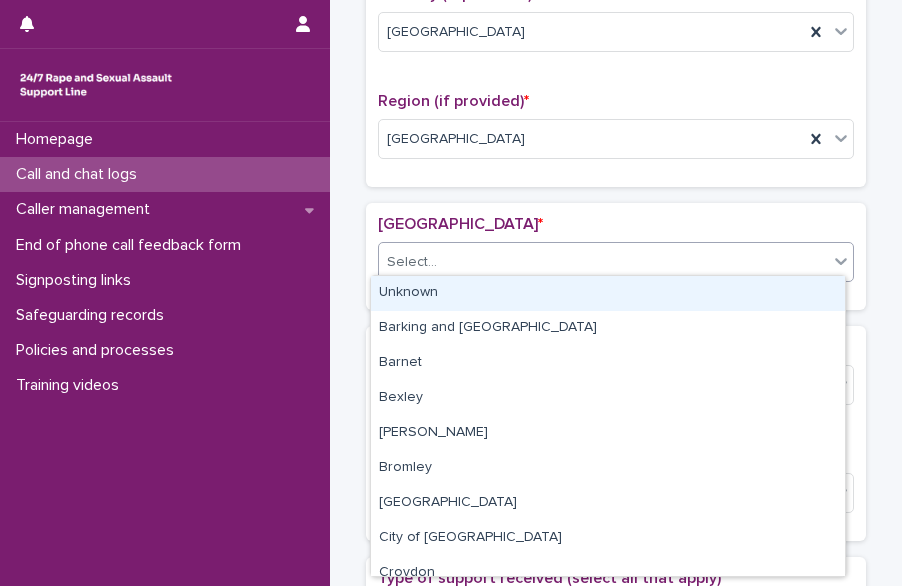click on "Select..." at bounding box center (603, 262) 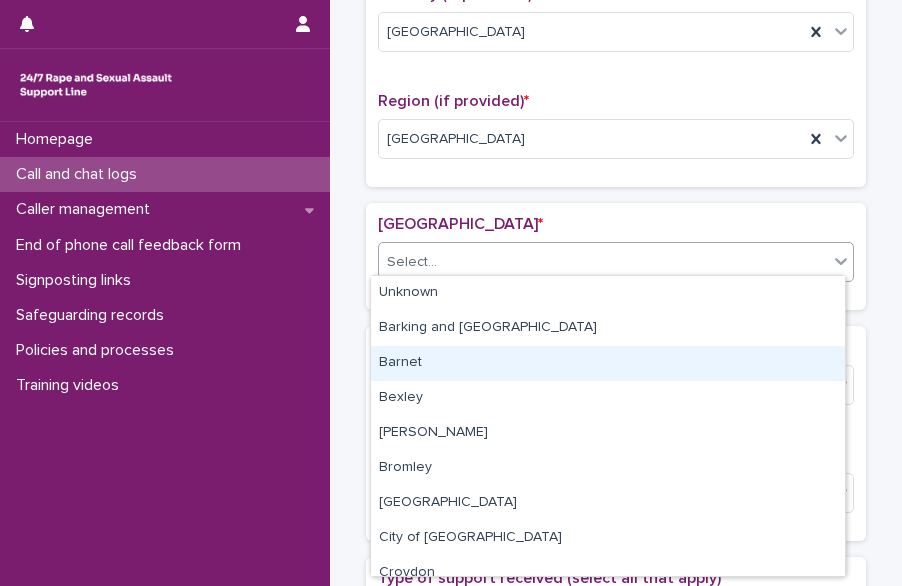 click on "Barnet" at bounding box center (608, 363) 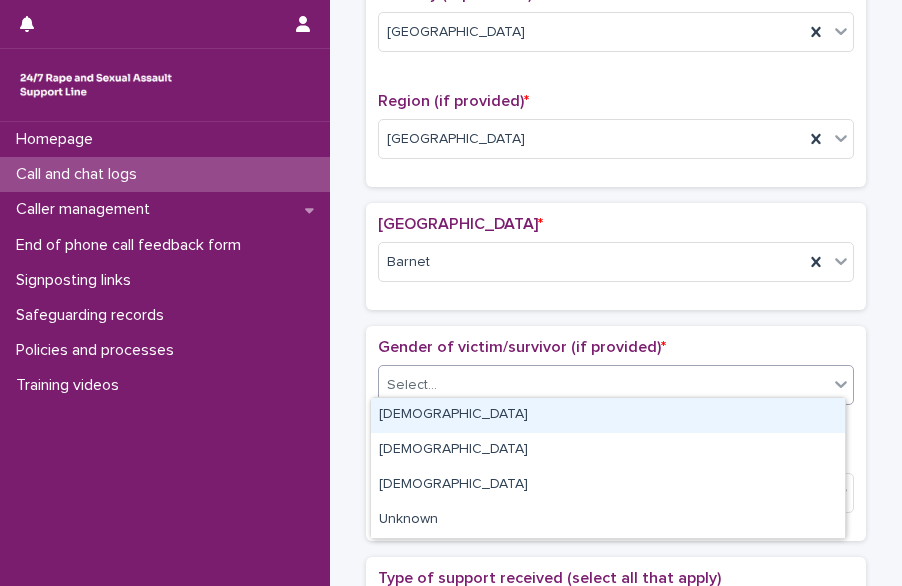 click on "Select..." at bounding box center (412, 385) 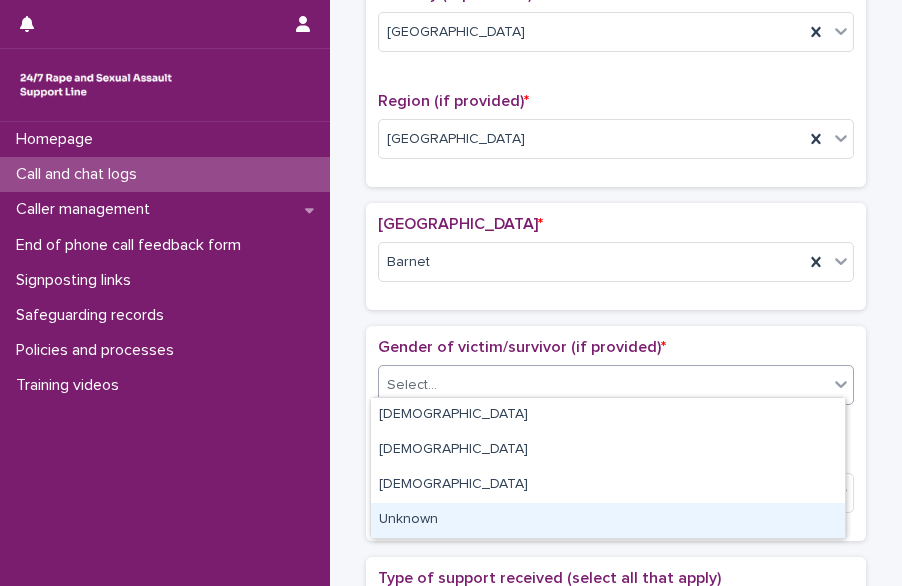 click on "Unknown" at bounding box center [608, 520] 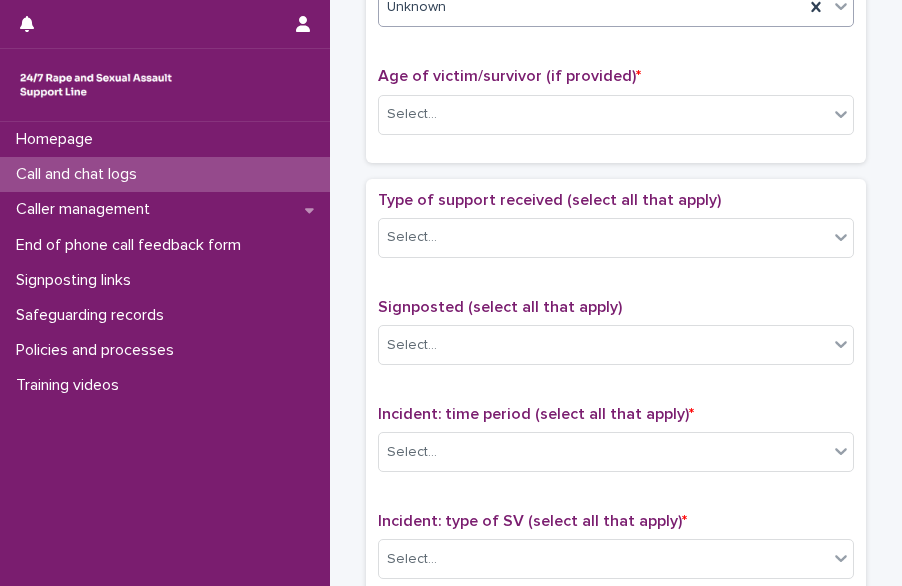 scroll, scrollTop: 1130, scrollLeft: 0, axis: vertical 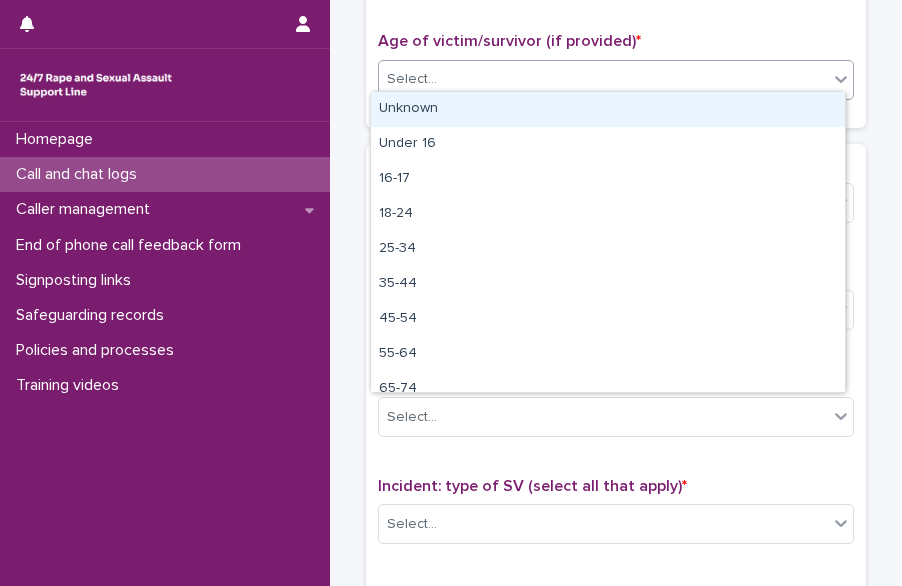 click on "Select..." at bounding box center [603, 79] 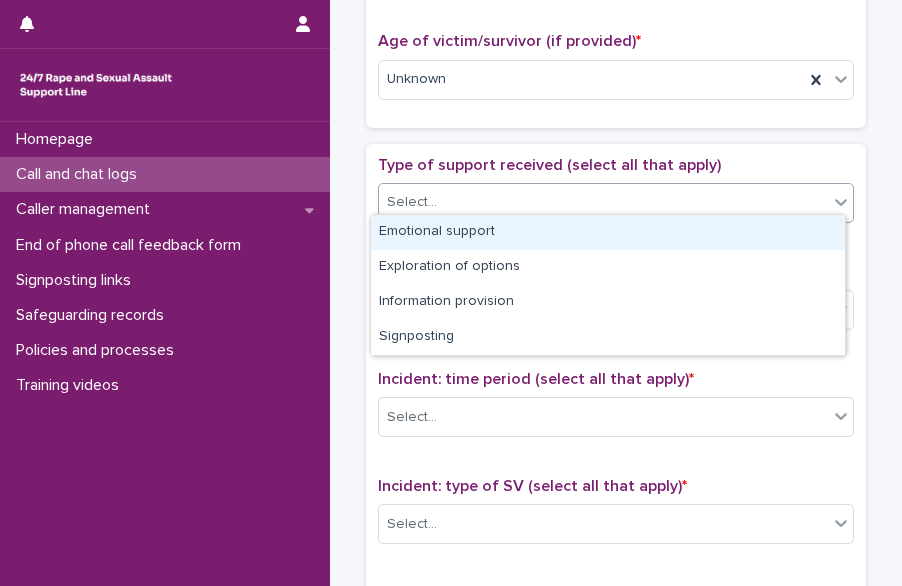 click on "Select..." at bounding box center (603, 202) 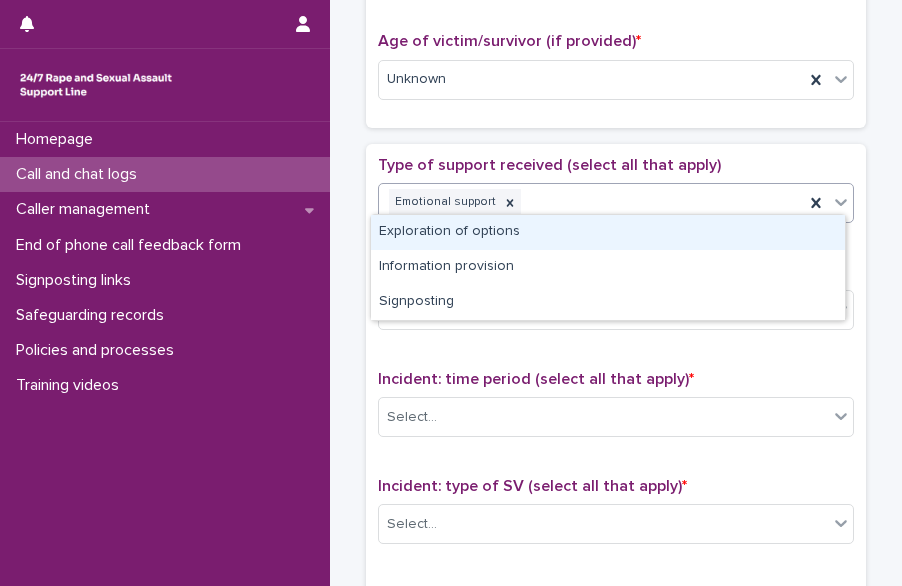 click 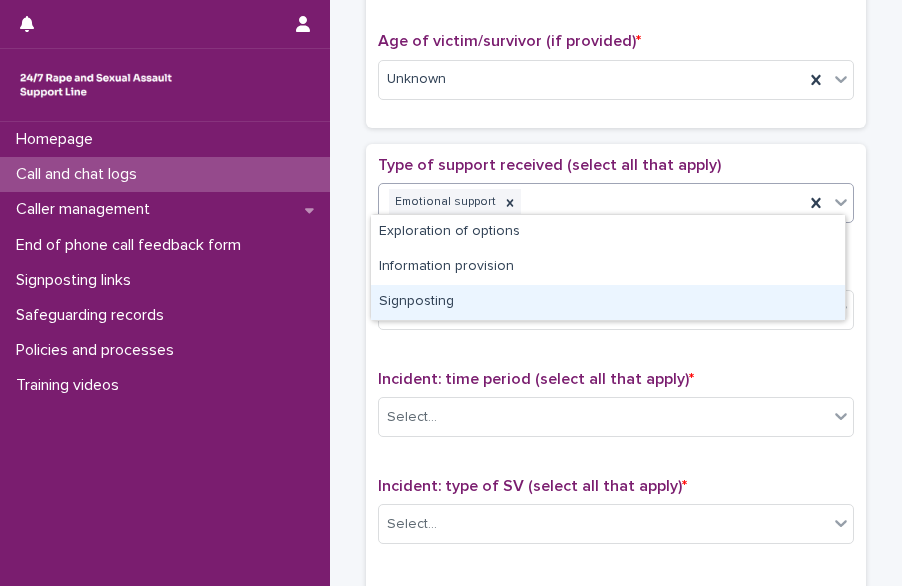 click on "Signposting" at bounding box center (608, 302) 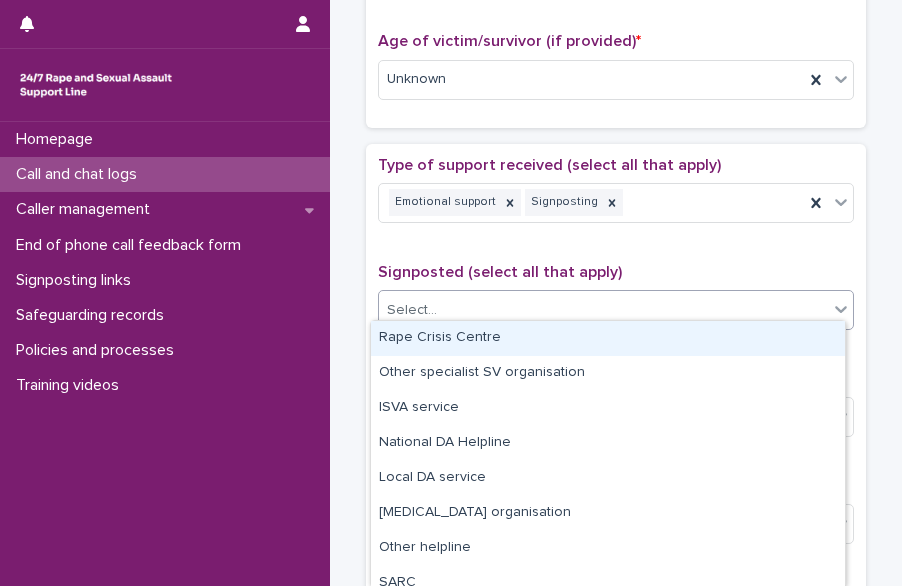 click on "Select..." at bounding box center (603, 310) 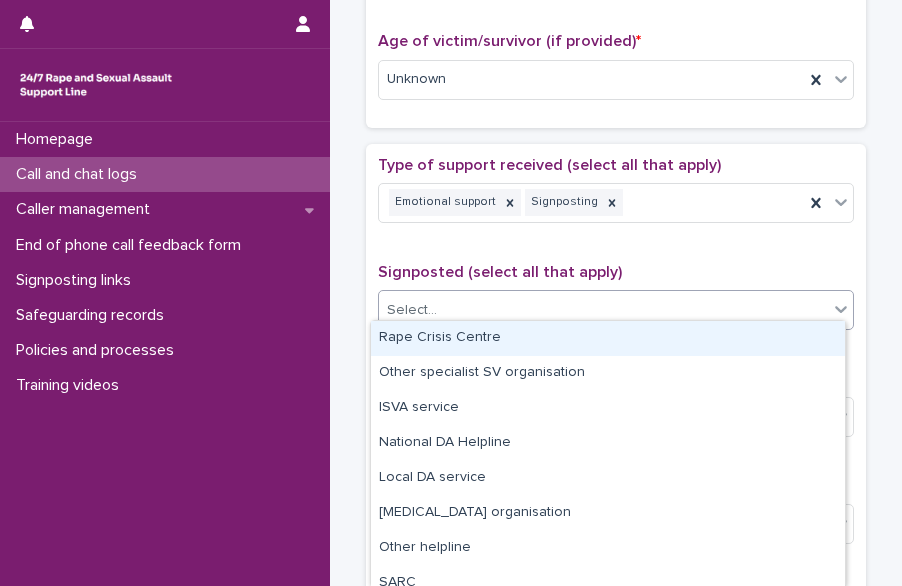 click on "Rape Crisis Centre" at bounding box center (608, 338) 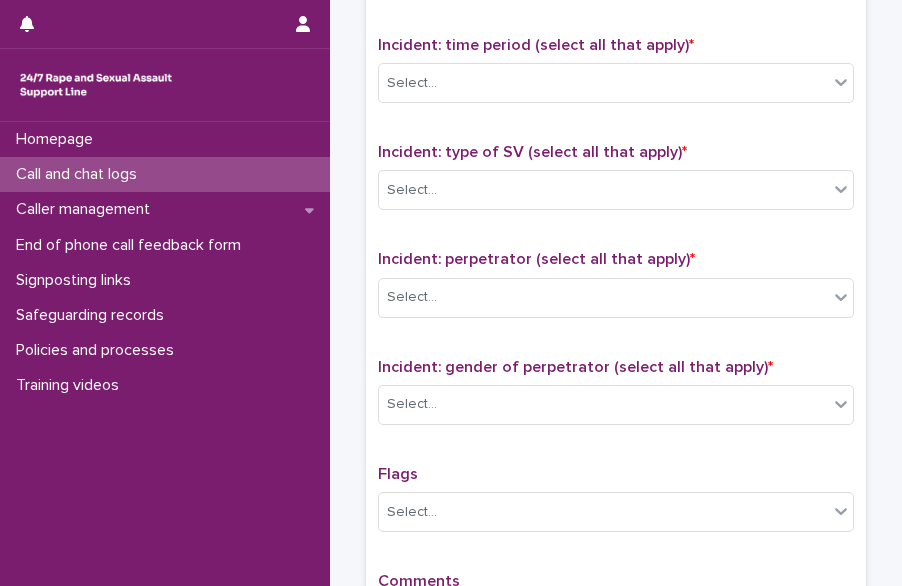 scroll, scrollTop: 1467, scrollLeft: 0, axis: vertical 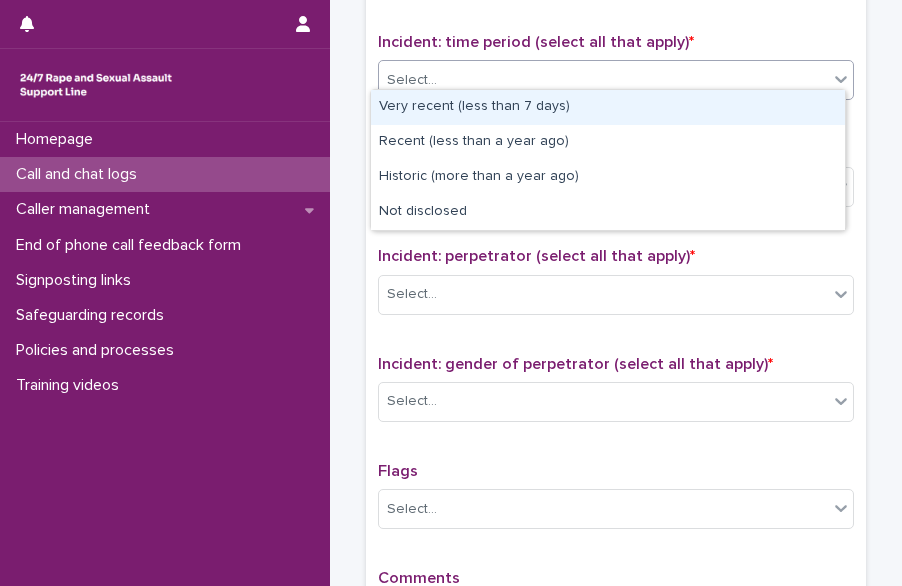 click on "Select..." at bounding box center (603, 80) 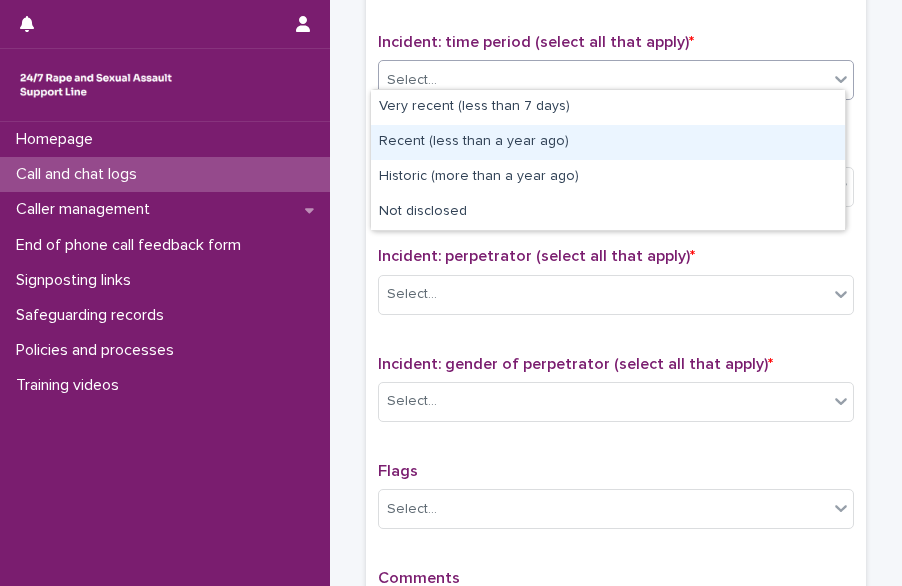 click on "Recent (less than a year ago)" at bounding box center (608, 142) 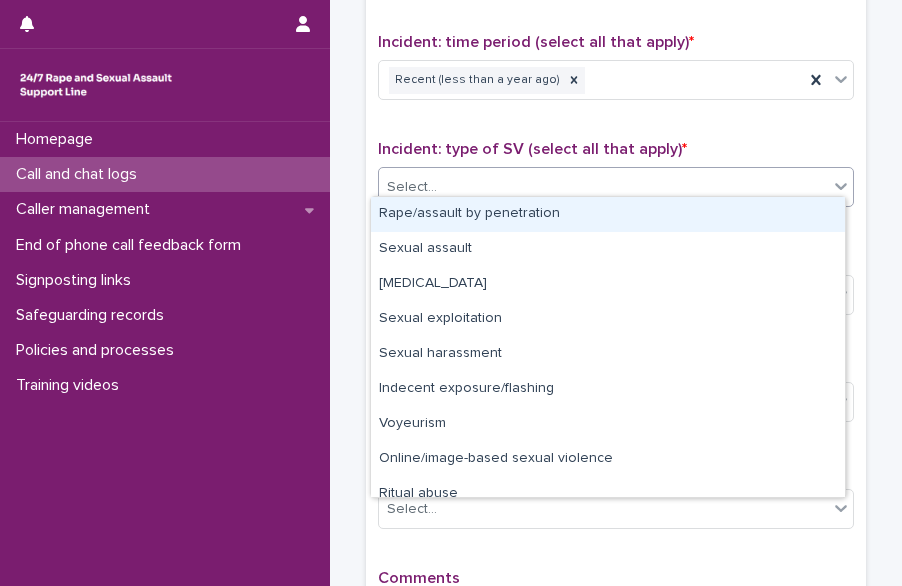 drag, startPoint x: 586, startPoint y: 186, endPoint x: 556, endPoint y: 219, distance: 44.598206 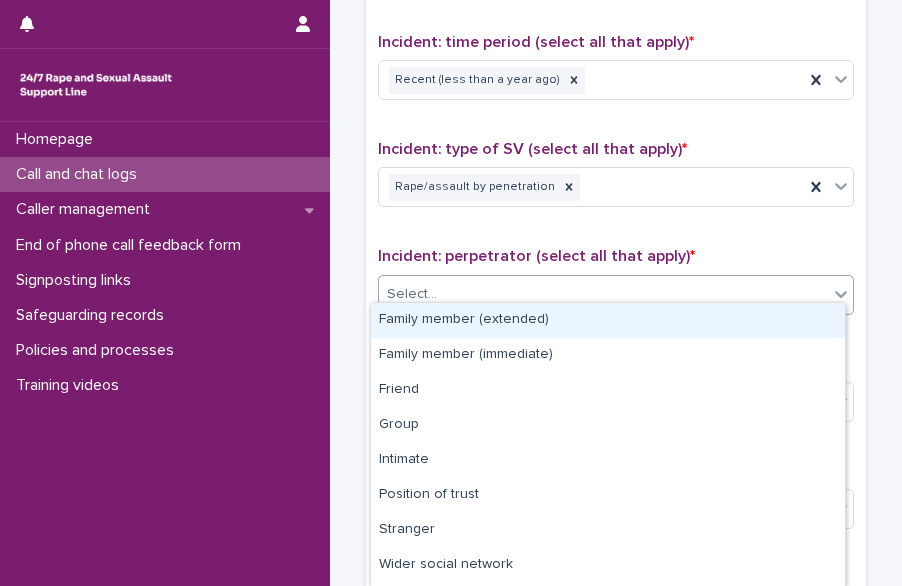 click on "Select..." at bounding box center [603, 294] 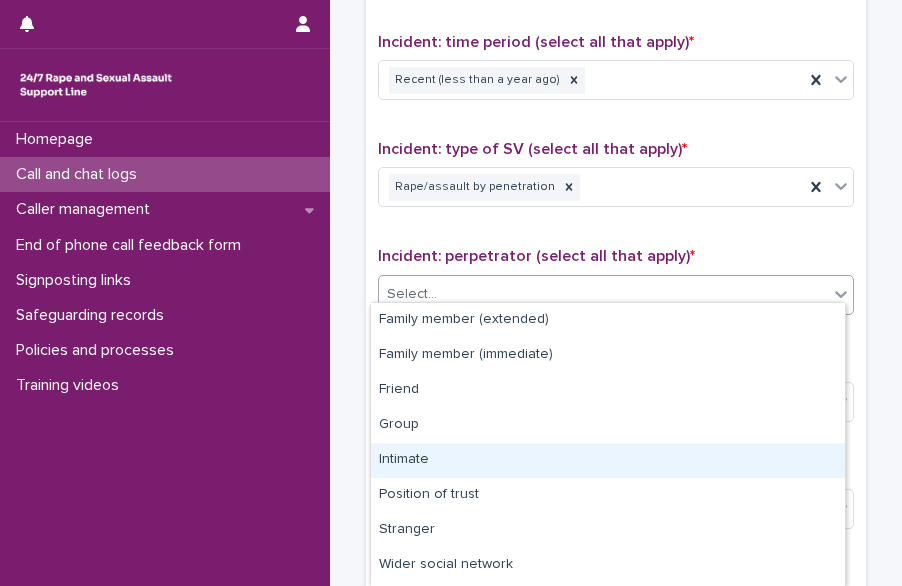 click on "Intimate" at bounding box center [608, 460] 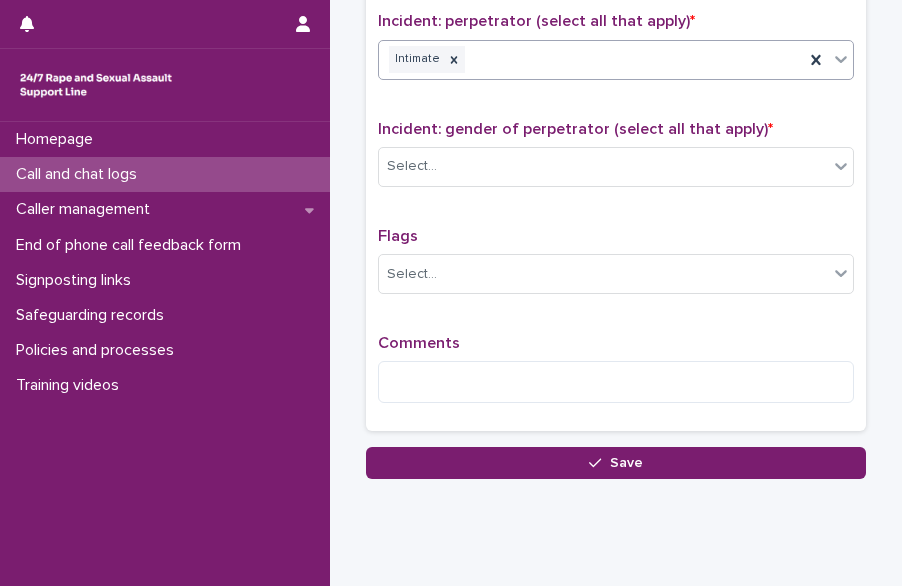scroll, scrollTop: 1710, scrollLeft: 0, axis: vertical 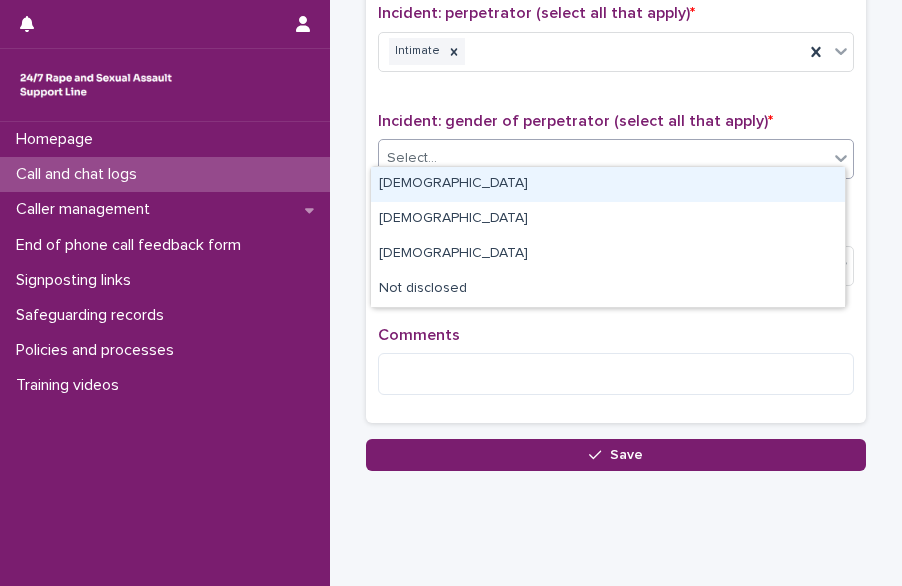 click on "Select..." at bounding box center (603, 158) 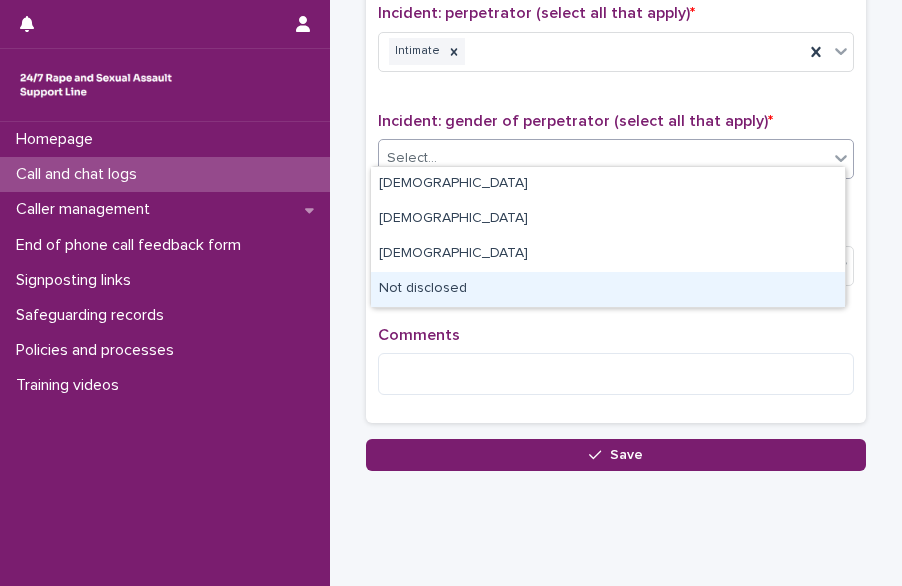 click on "Not disclosed" at bounding box center [608, 289] 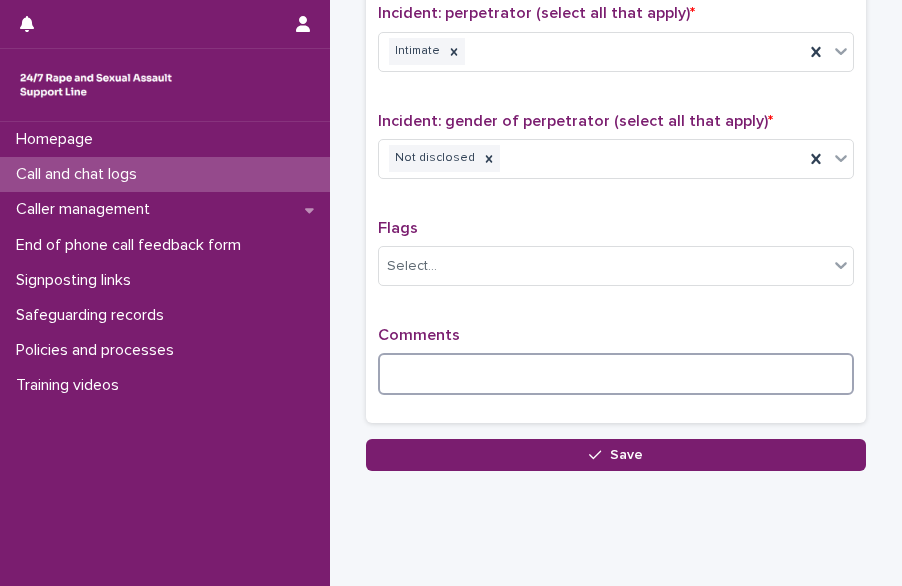 click at bounding box center [616, 374] 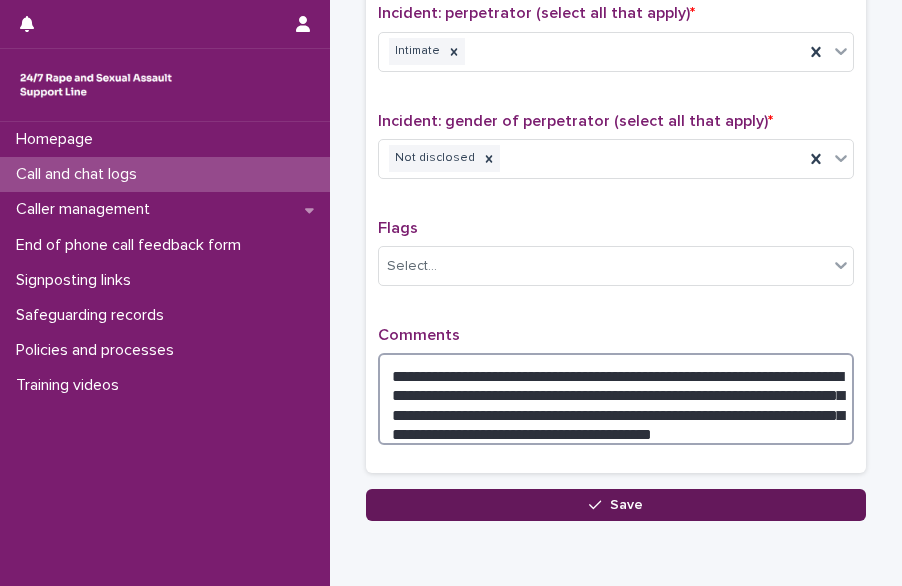 type on "**********" 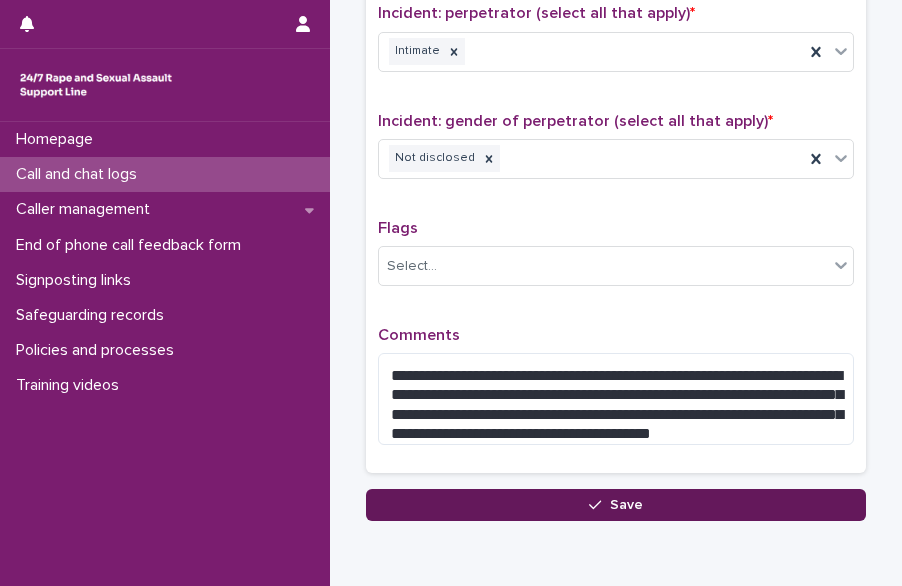 click on "Save" at bounding box center [616, 505] 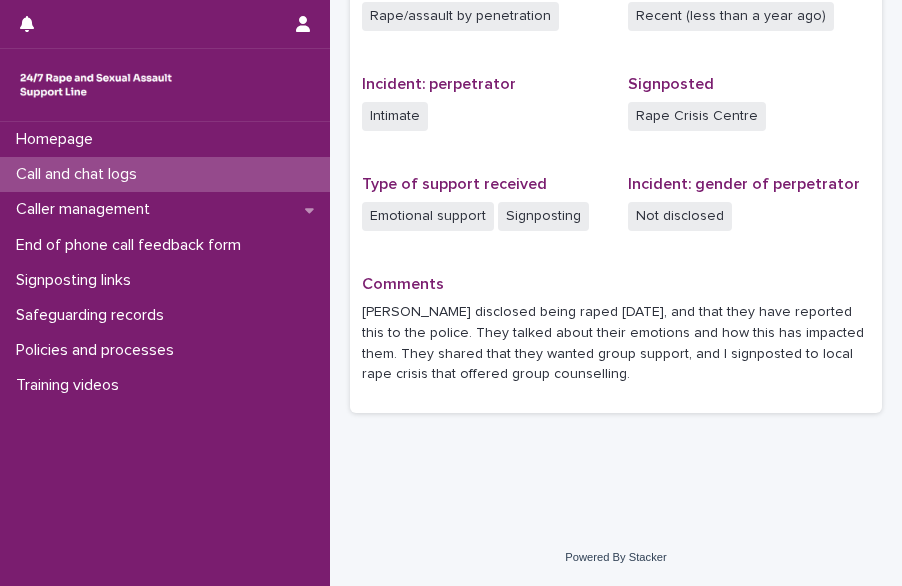 scroll, scrollTop: 0, scrollLeft: 0, axis: both 